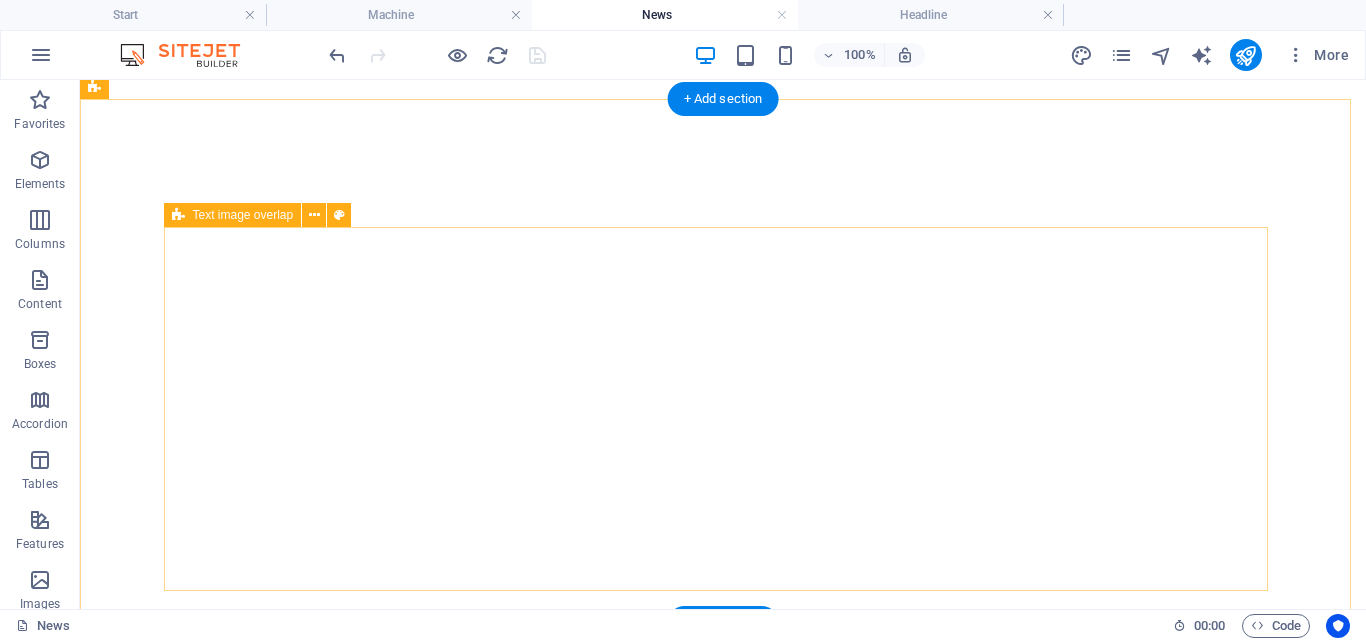 scroll, scrollTop: 0, scrollLeft: 0, axis: both 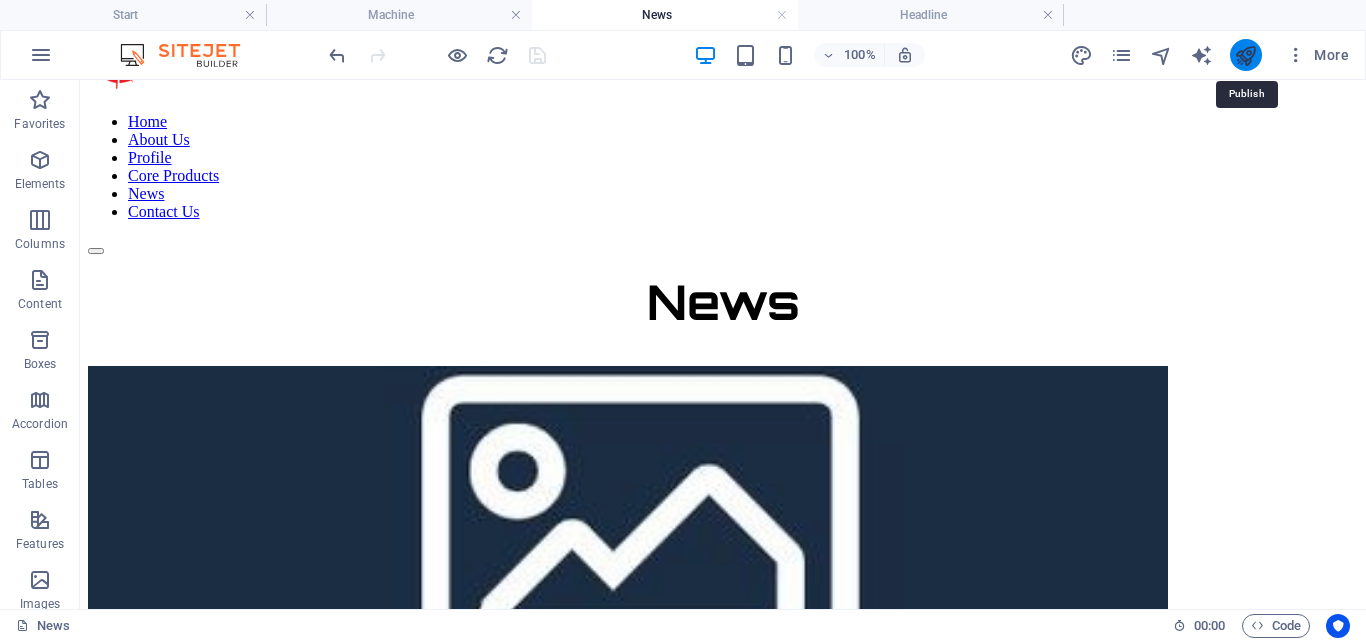 click at bounding box center (1245, 55) 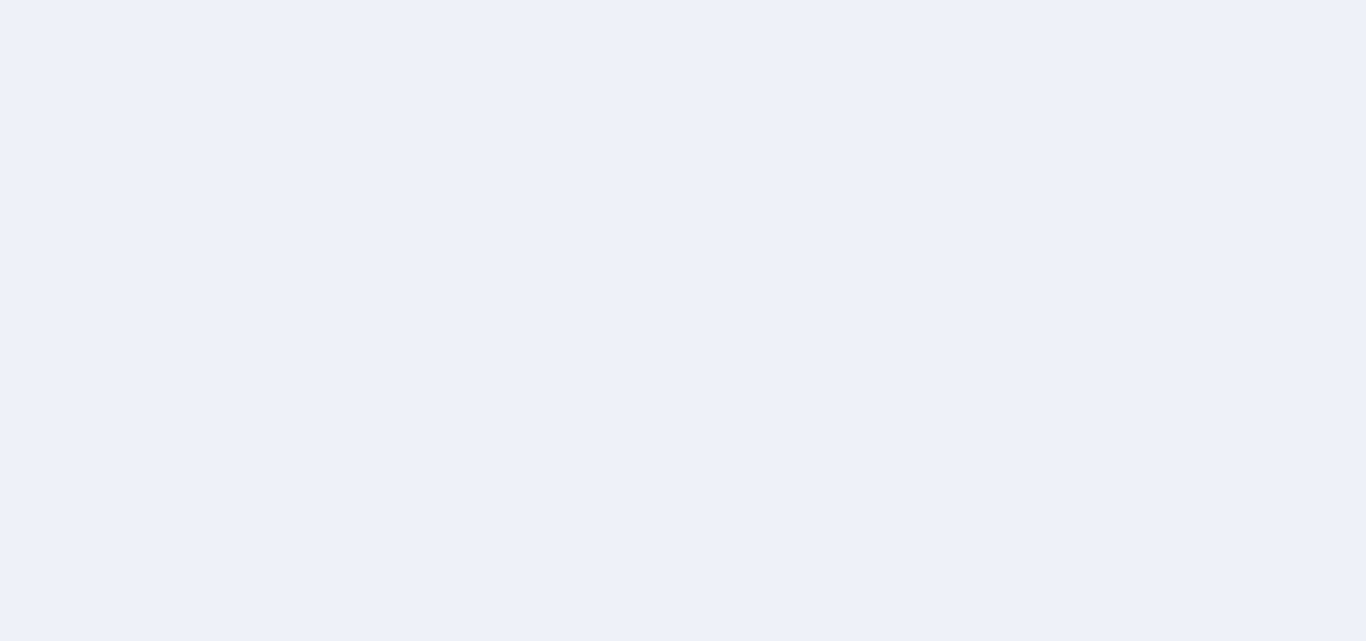 scroll, scrollTop: 0, scrollLeft: 0, axis: both 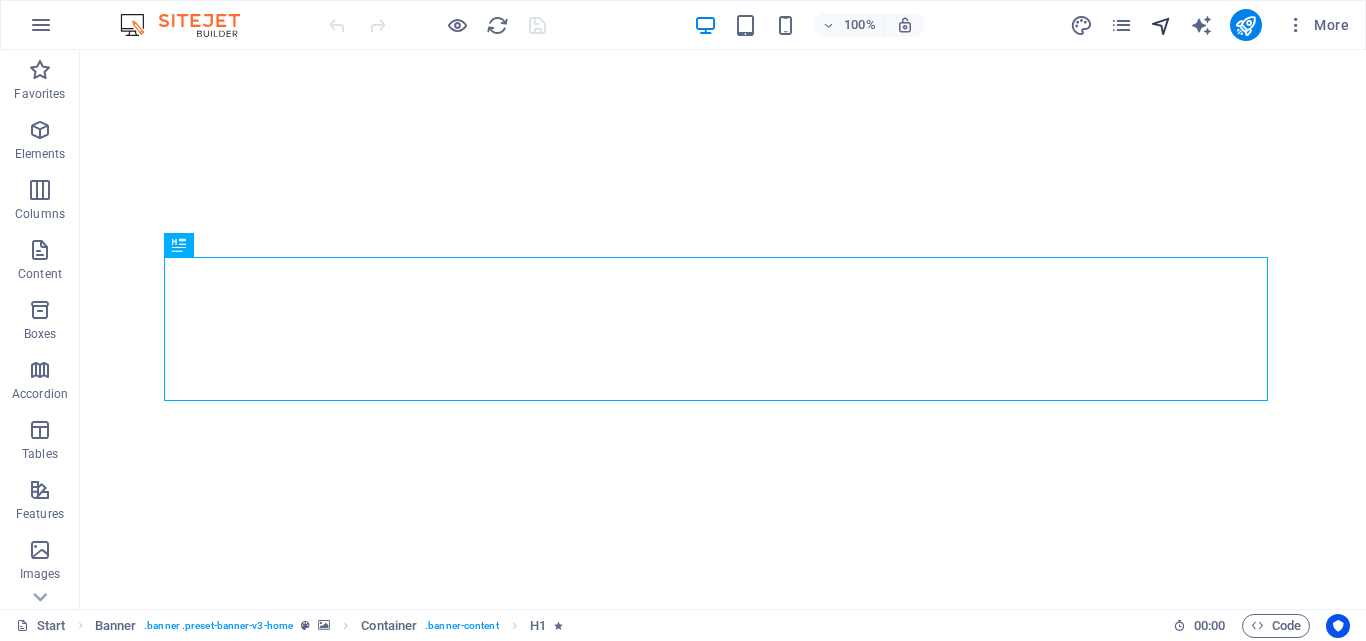 click at bounding box center (1161, 25) 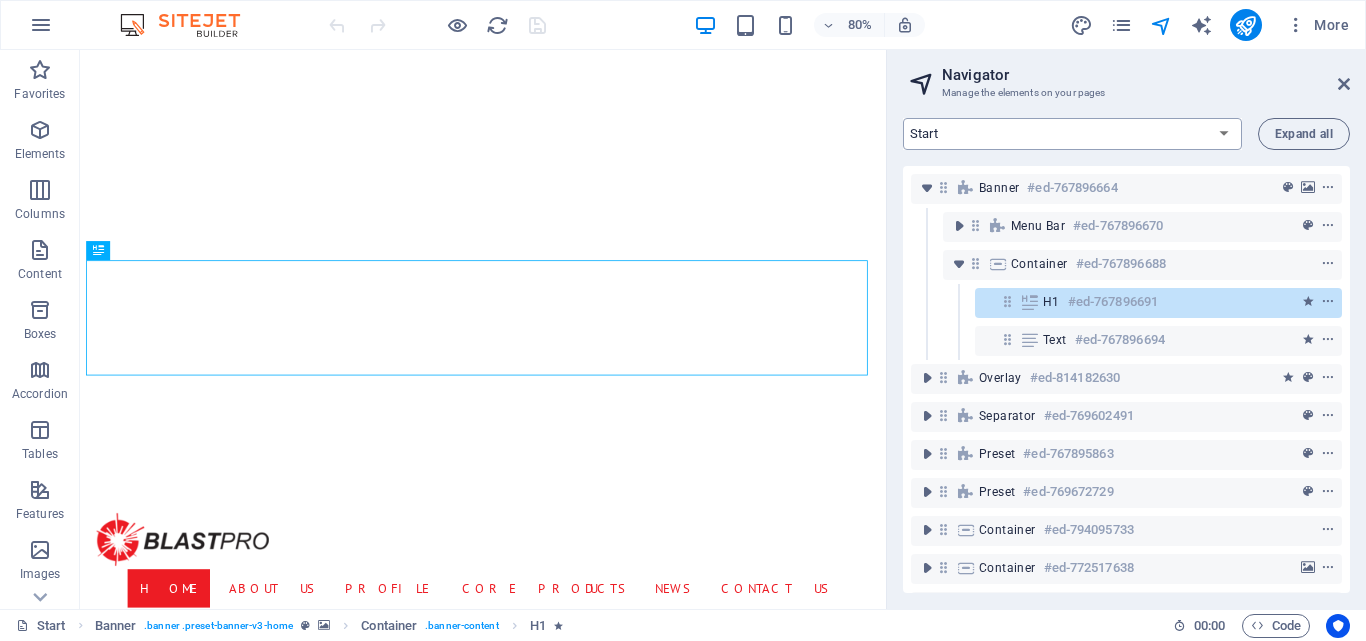 click on "Start  Machine  LOx Breaker  Services  News  Headline  Profile  Legal Notice  Privacy" at bounding box center [1072, 134] 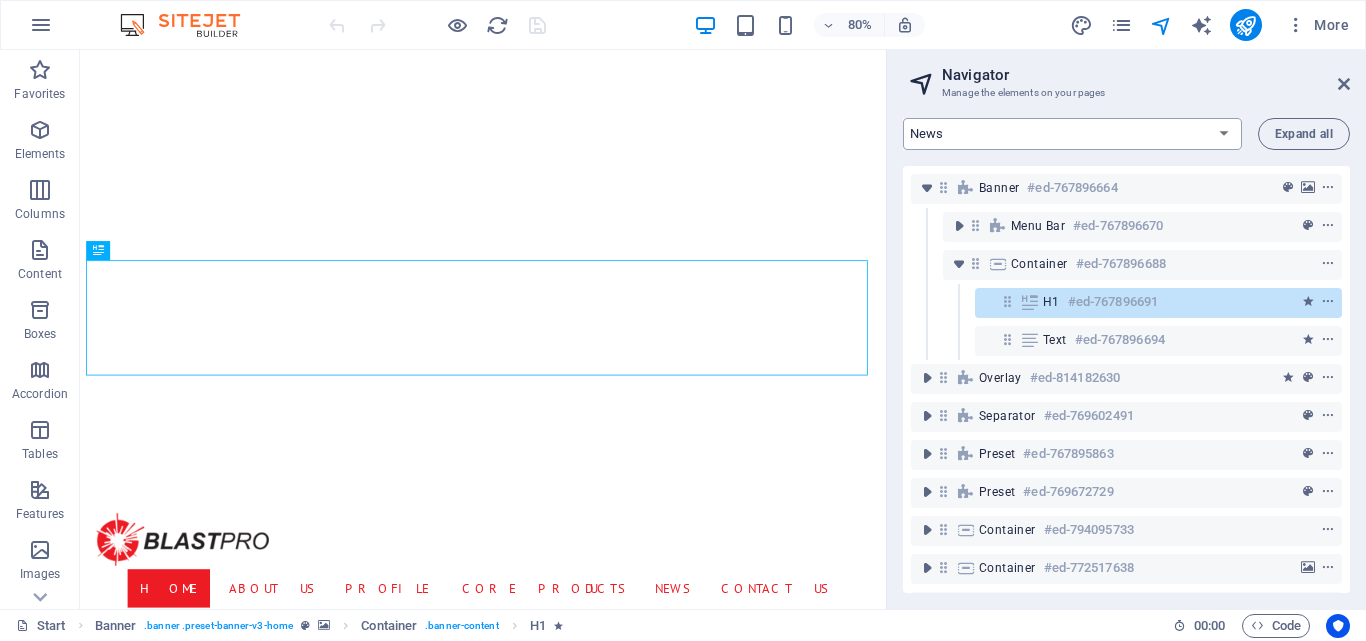click on "Start  Machine  LOx Breaker  Services  News  Headline  Profile  Legal Notice  Privacy" at bounding box center [1072, 134] 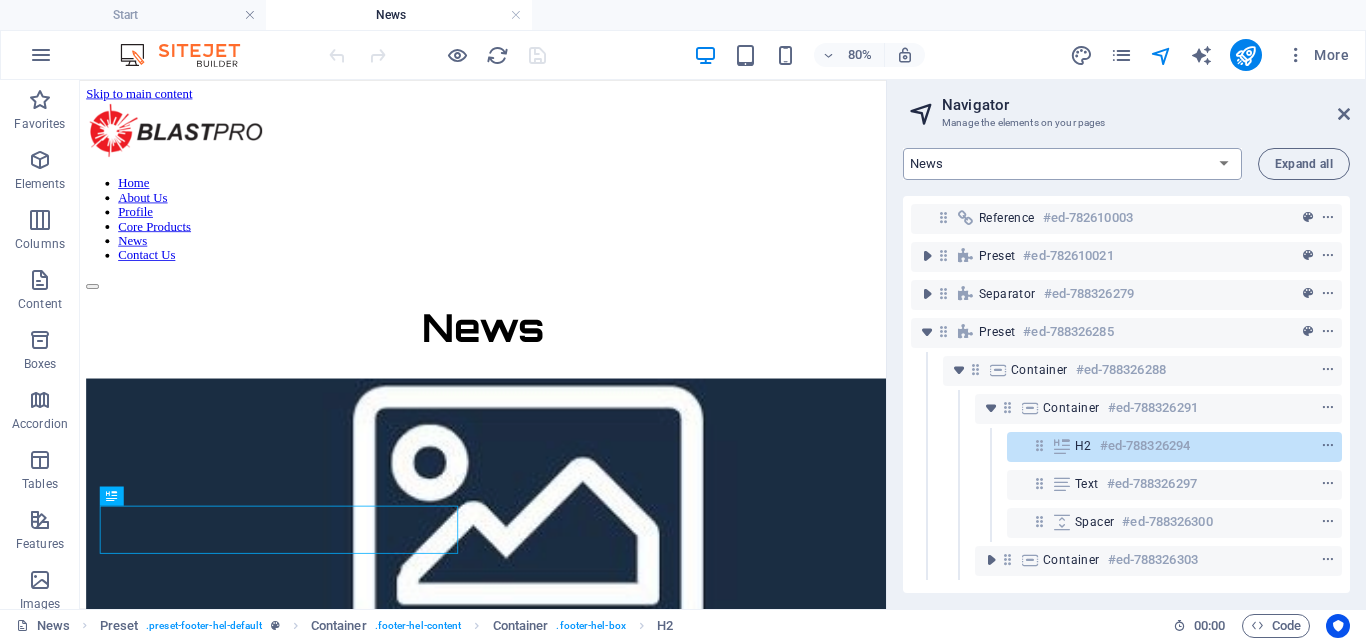 scroll, scrollTop: 212, scrollLeft: 0, axis: vertical 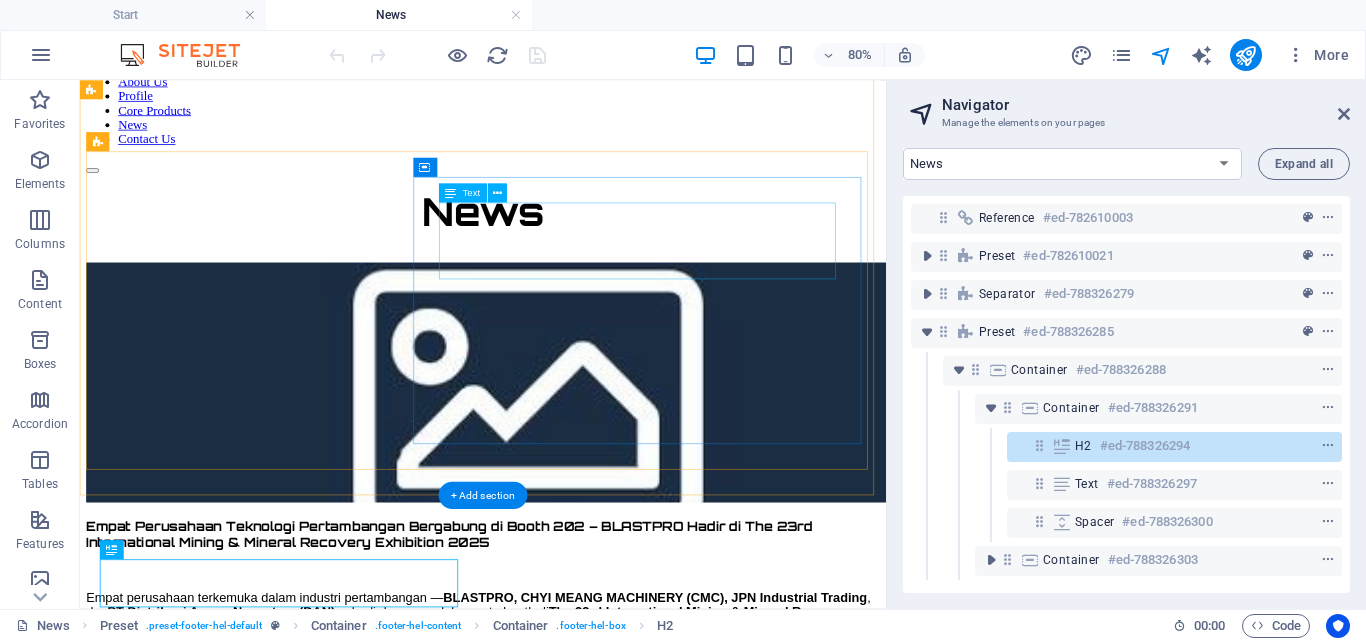 click on "Empat Perusahaan Teknologi Pertambangan Bergabung di Booth 202 – BLASTPRO Hadir di The 23rd International Mining & Mineral Recovery Exhibition 2025" at bounding box center (584, 648) 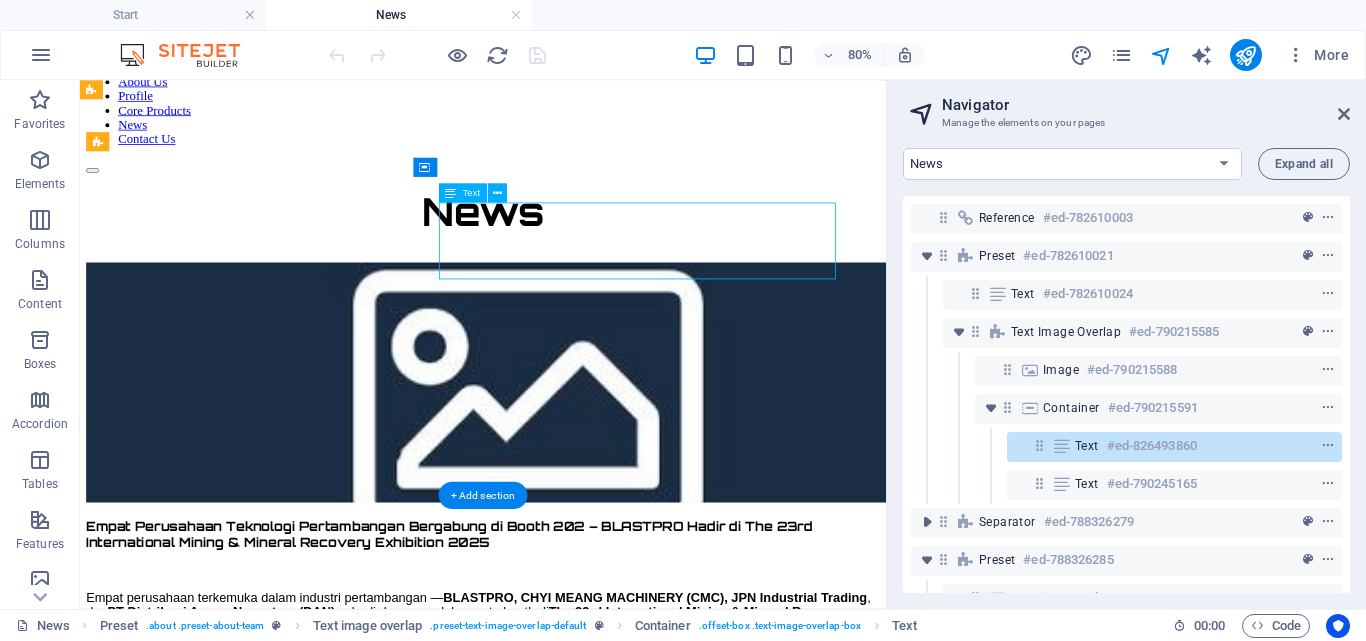click on "Empat Perusahaan Teknologi Pertambangan Bergabung di Booth 202 – BLASTPRO Hadir di The 23rd International Mining & Mineral Recovery Exhibition 2025" at bounding box center [584, 648] 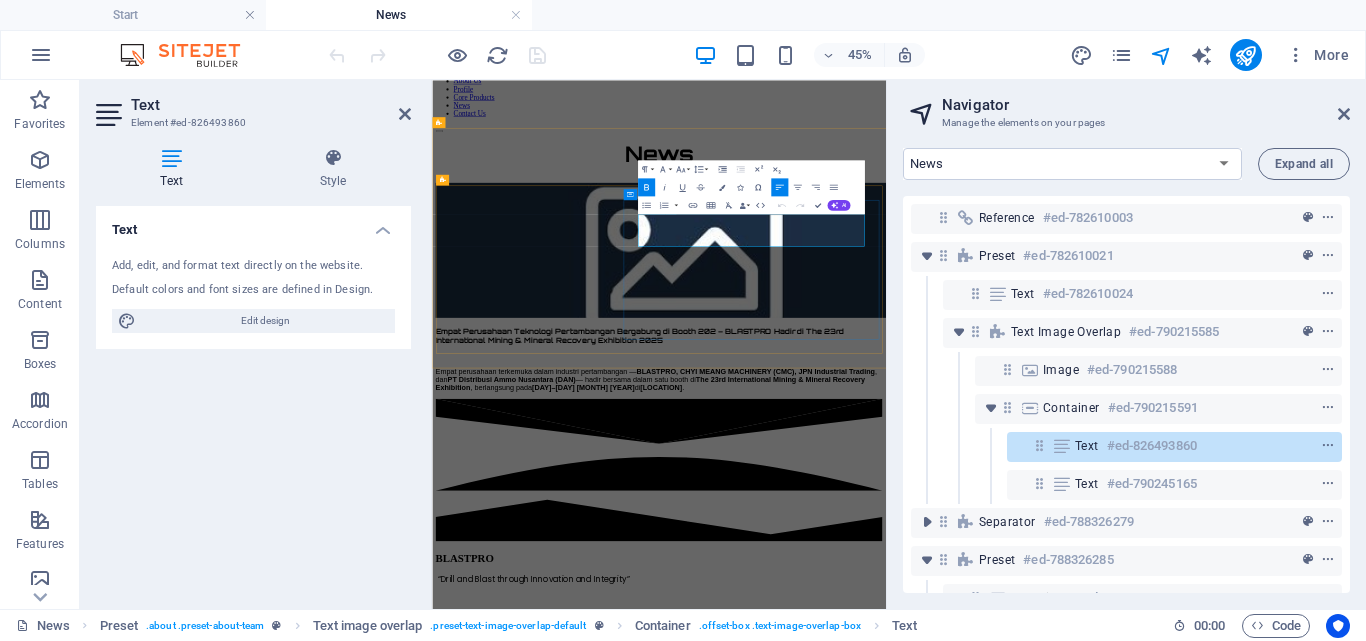 scroll, scrollTop: 0, scrollLeft: 0, axis: both 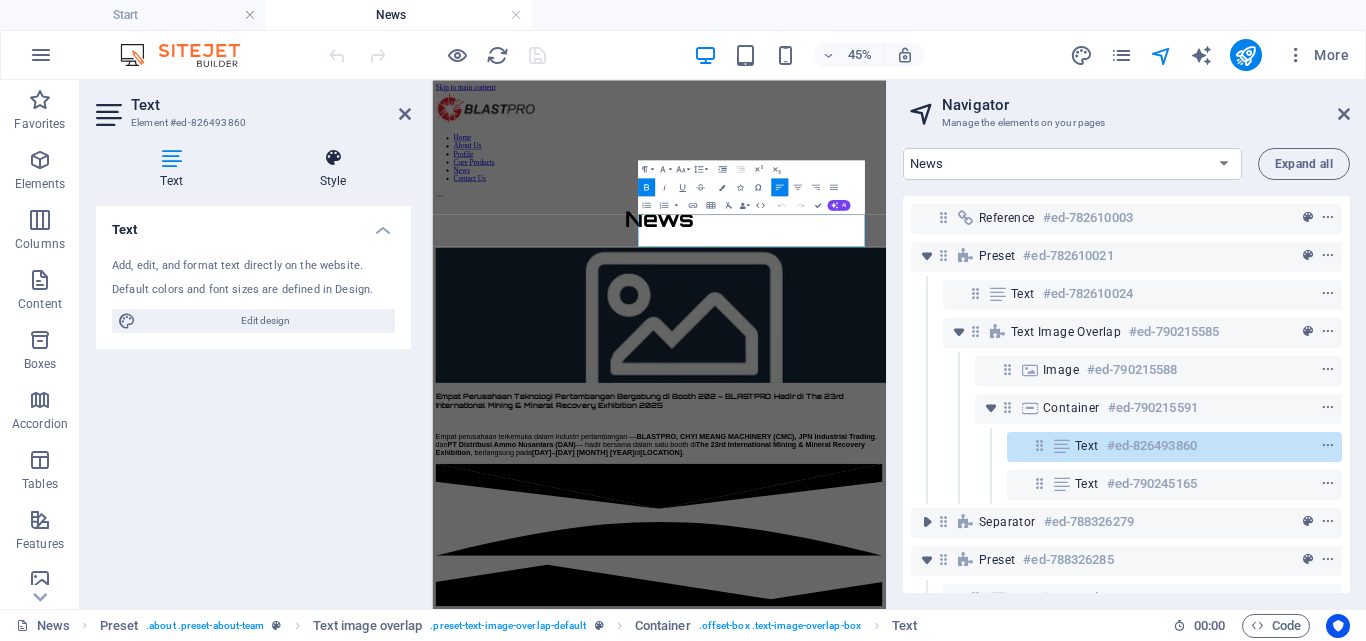click on "Style" at bounding box center [333, 169] 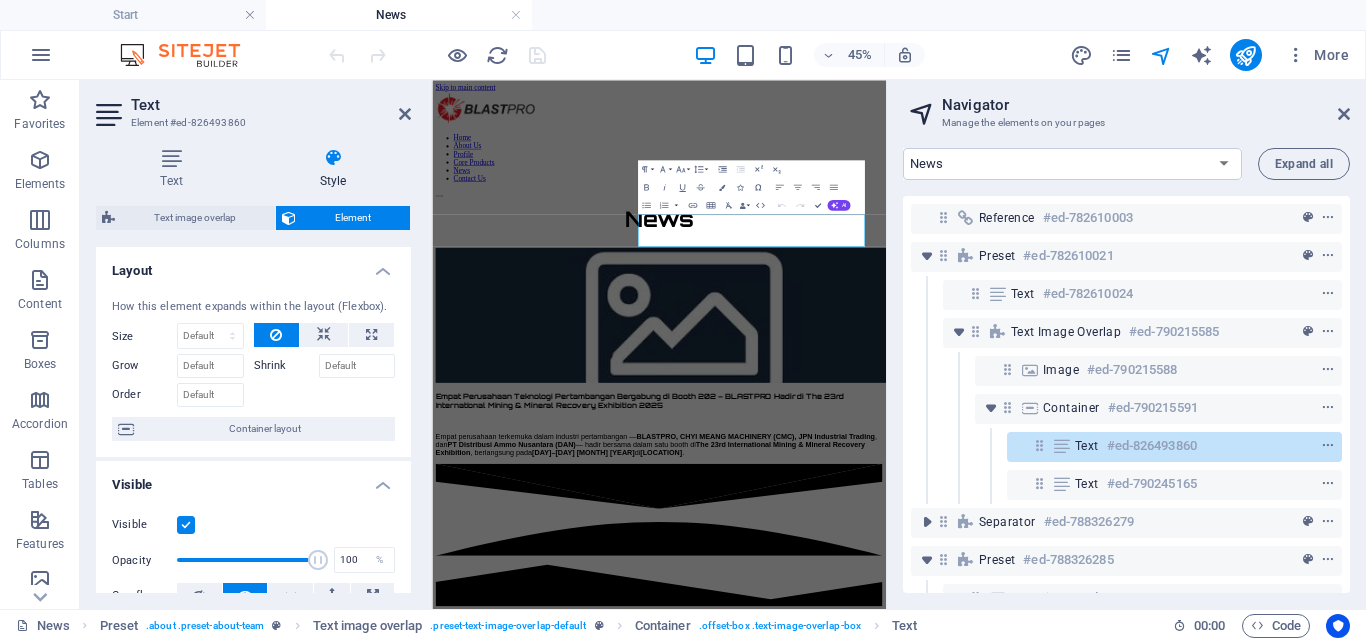 click on "Text Style Text Add, edit, and format text directly on the website. Default colors and font sizes are defined in Design. Edit design Alignment Left aligned Centered Right aligned Text image overlap Element Layout How this element expands within the layout (Flexbox). Size Default auto px % 1/1 1/2 1/3 1/4 1/5 1/6 1/7 1/8 1/9 1/10 Grow Shrink Order Container layout Visible Visible Opacity 100 % Overflow Spacing Margin Default auto px % rem vw vh Custom Custom auto px % rem vw vh auto px % rem vw vh auto px % rem vw vh auto px % rem vw vh Padding Default px rem % vh vw Custom Custom px rem % vh vw px rem % vh vw px rem % vh vw px rem % vh vw Border Style              - Width 1 auto px rem % vh vw Custom Custom 1 auto px rem % vh vw 1 auto px rem % vh vw 1 auto px rem % vh vw 1 auto px rem % vh vw  - Color Round corners Default px rem % vh vw Custom Custom px rem % vh vw px rem % vh vw px rem % vh vw px rem % vh vw Shadow Default None Outside Inside Color X offset 0 px rem vh vw Y offset 0 px rem vh vw" at bounding box center (253, 370) 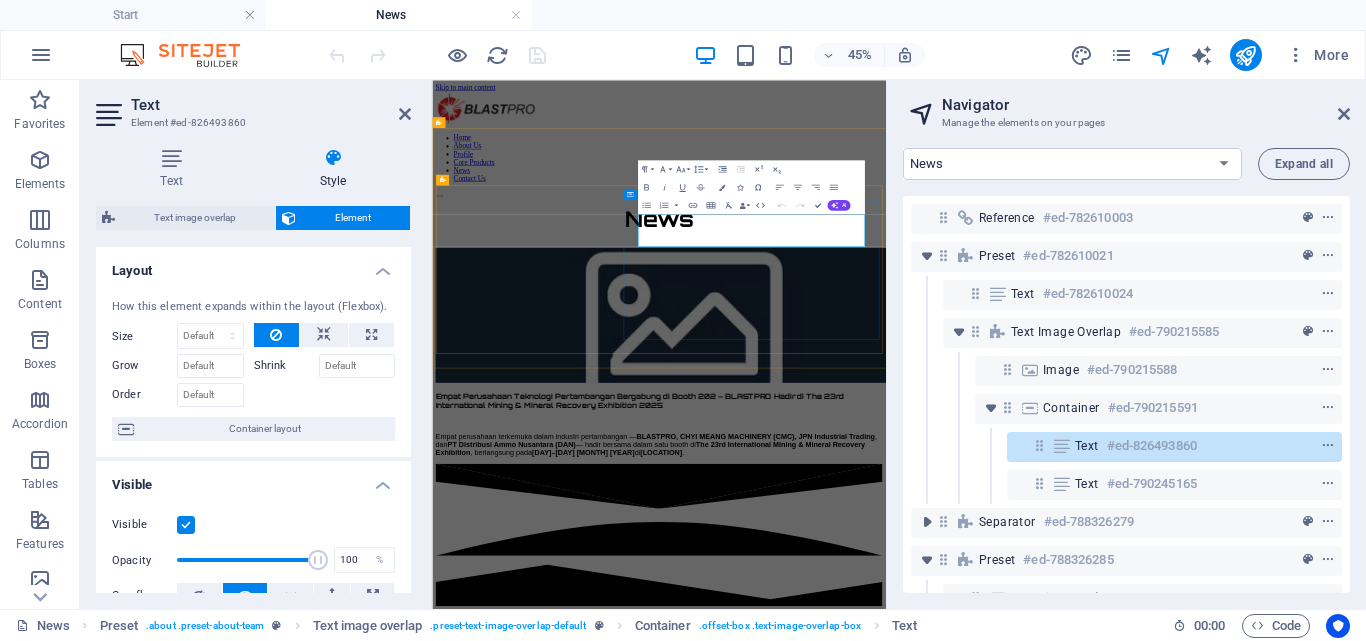 click on "Empat Perusahaan Teknologi Pertambangan Bergabung di Booth 202 – BLASTPRO Hadir di The 23rd International Mining & Mineral Recovery Exhibition 2025" at bounding box center (894, 793) 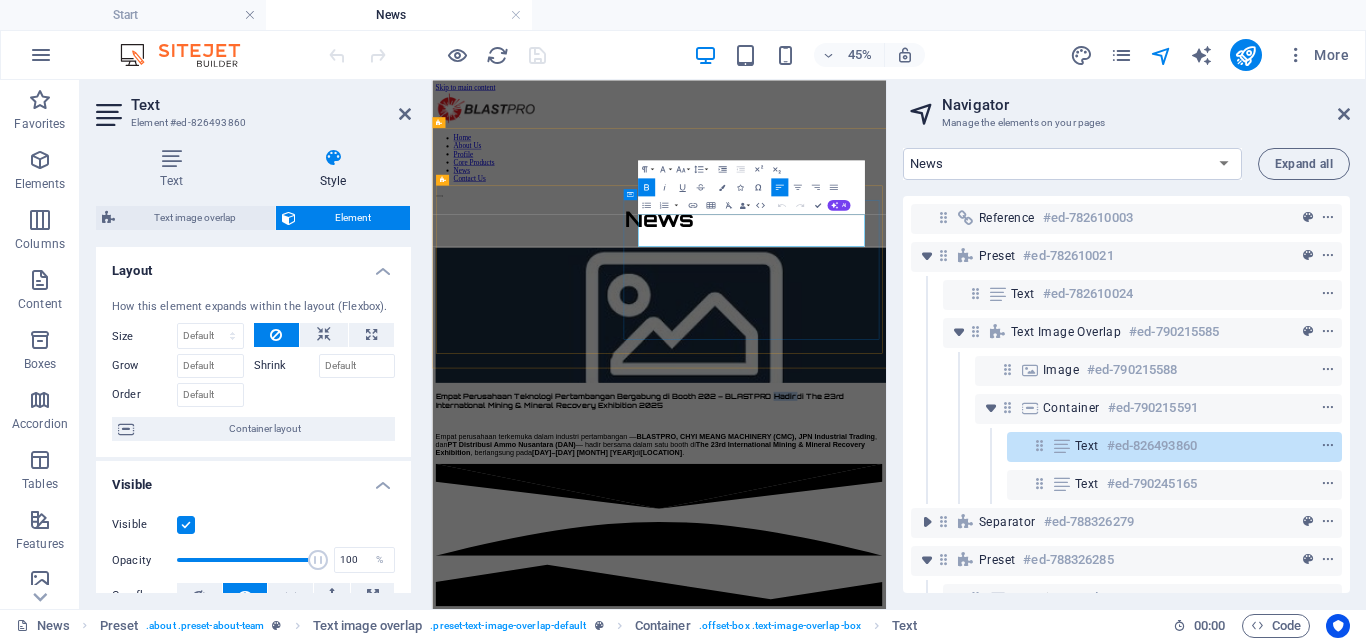 click on "Empat Perusahaan Teknologi Pertambangan Bergabung di Booth 202 – BLASTPRO Hadir di The 23rd International Mining & Mineral Recovery Exhibition 2025" at bounding box center [894, 793] 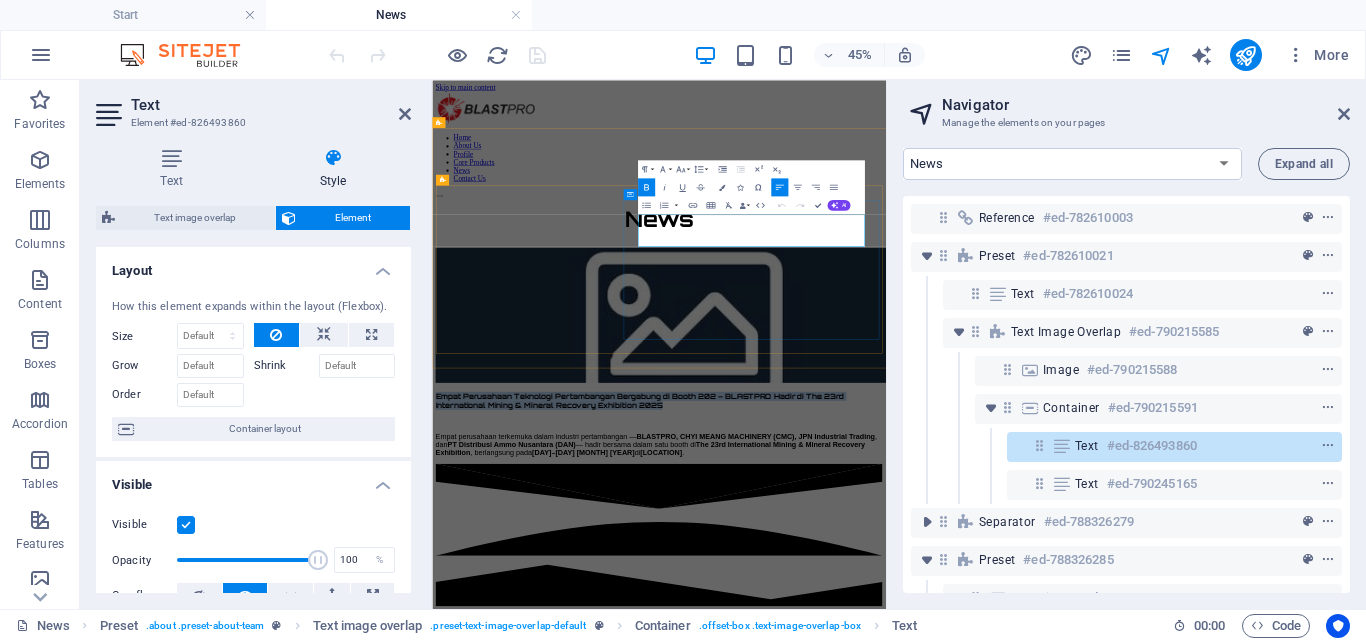 click on "Empat Perusahaan Teknologi Pertambangan Bergabung di Booth 202 – BLASTPRO Hadir di The 23rd International Mining & Mineral Recovery Exhibition 2025" at bounding box center [894, 793] 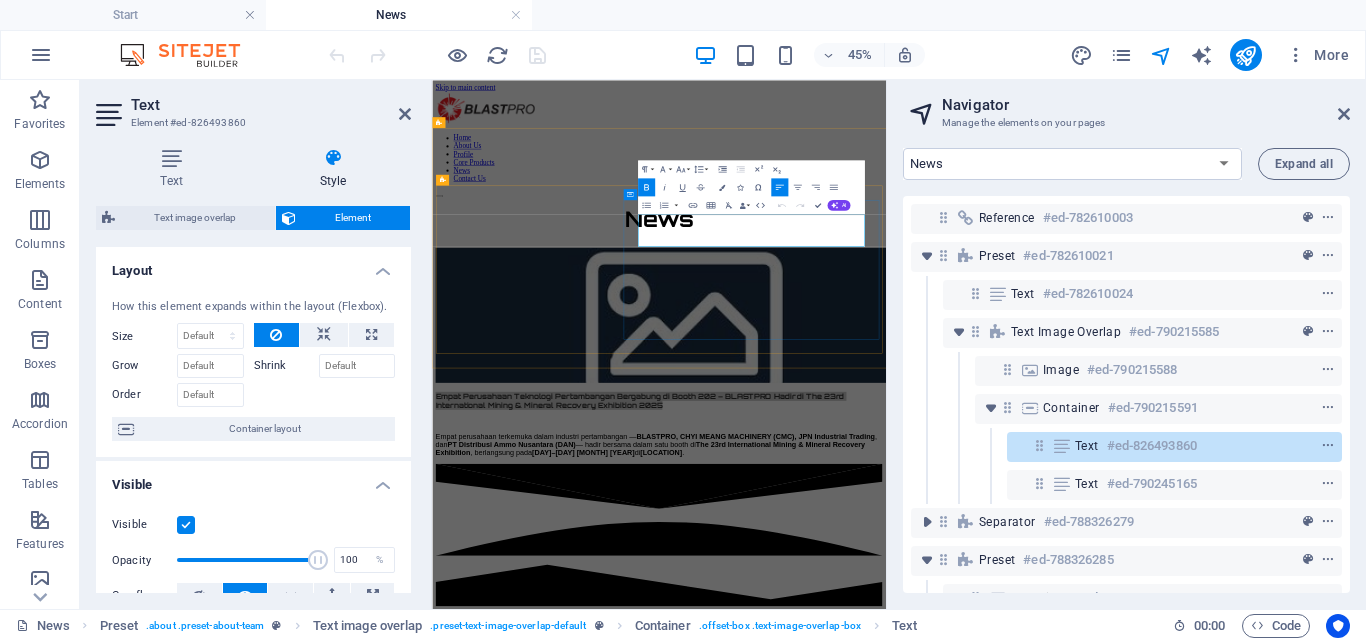 click on "Text #ed-826493860" at bounding box center (1158, 446) 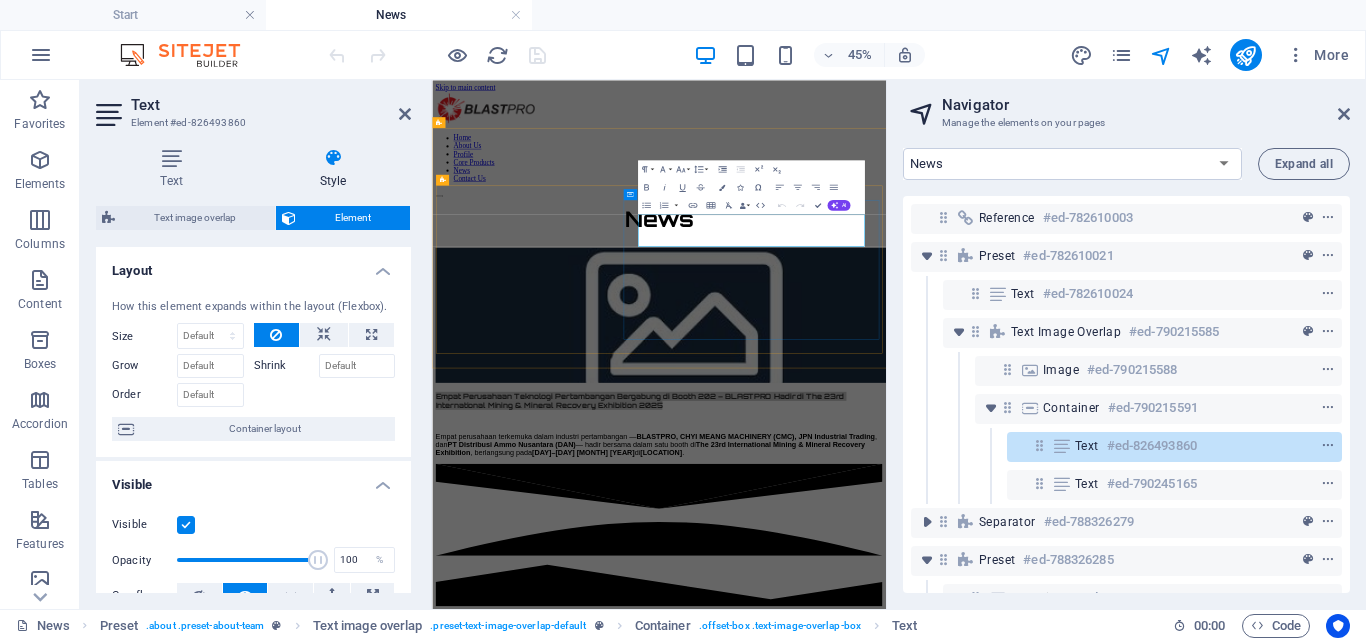 click on "Text #ed-826493860" at bounding box center (1158, 446) 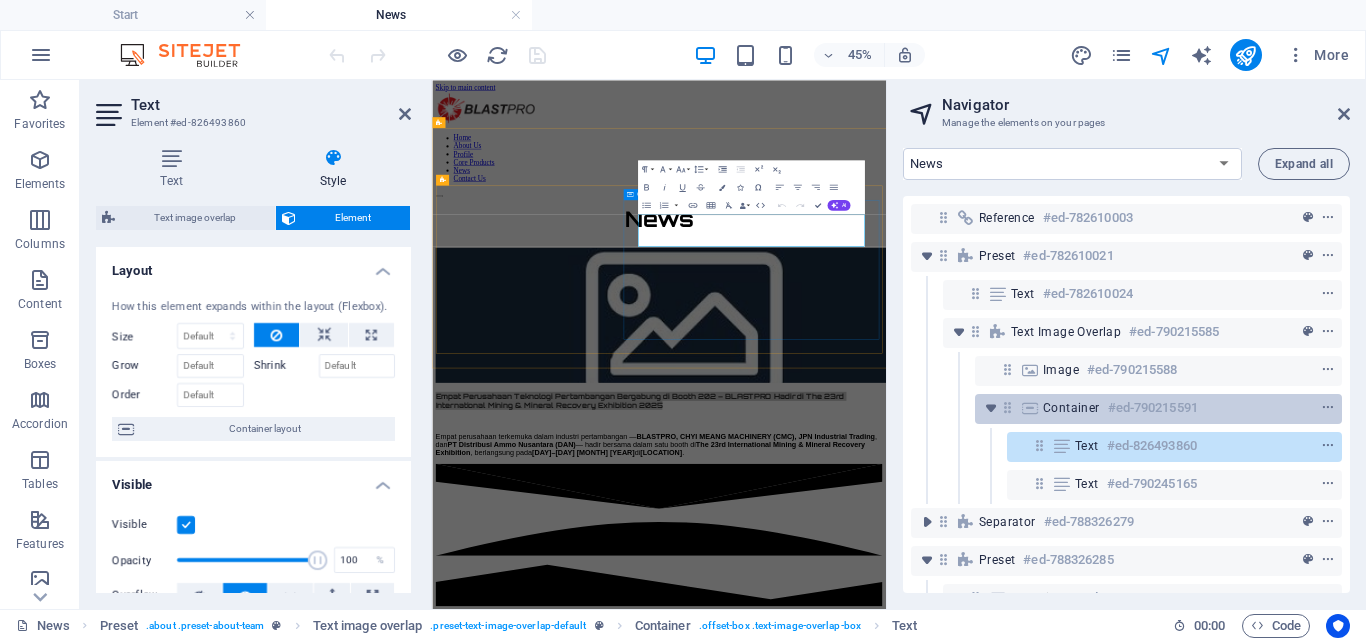 click on "Container #ed-790215591" at bounding box center (1142, 408) 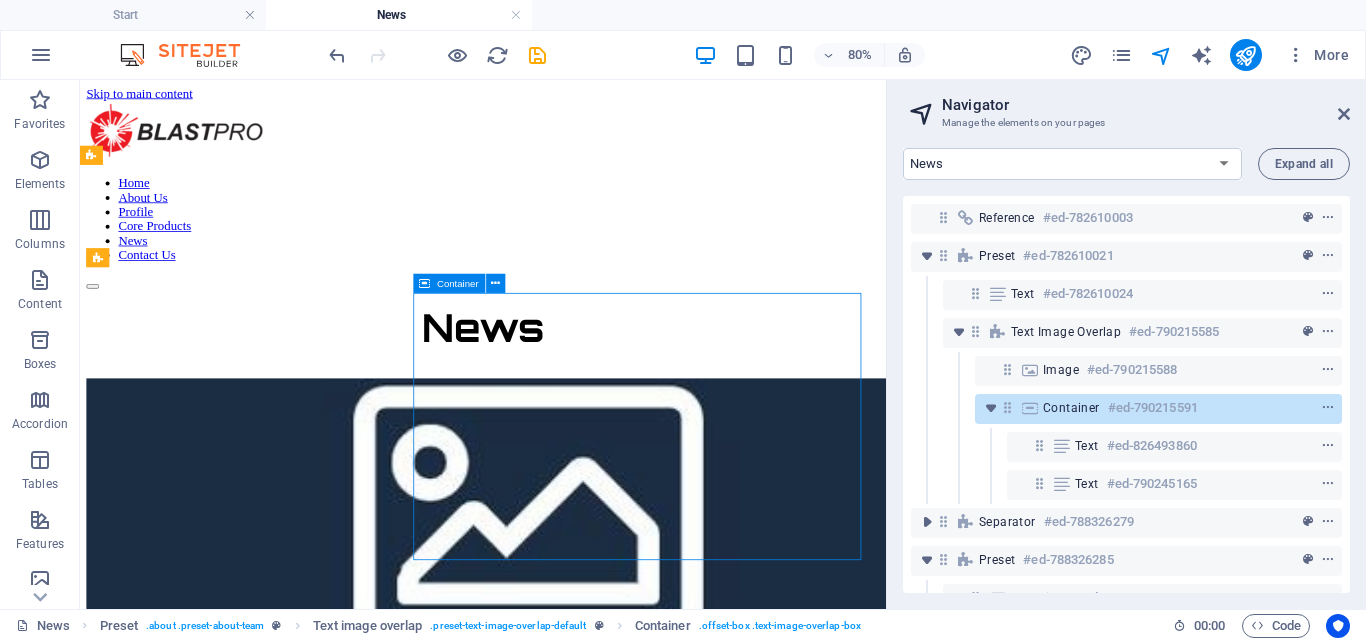 click on "Container #ed-790215591" at bounding box center (1142, 408) 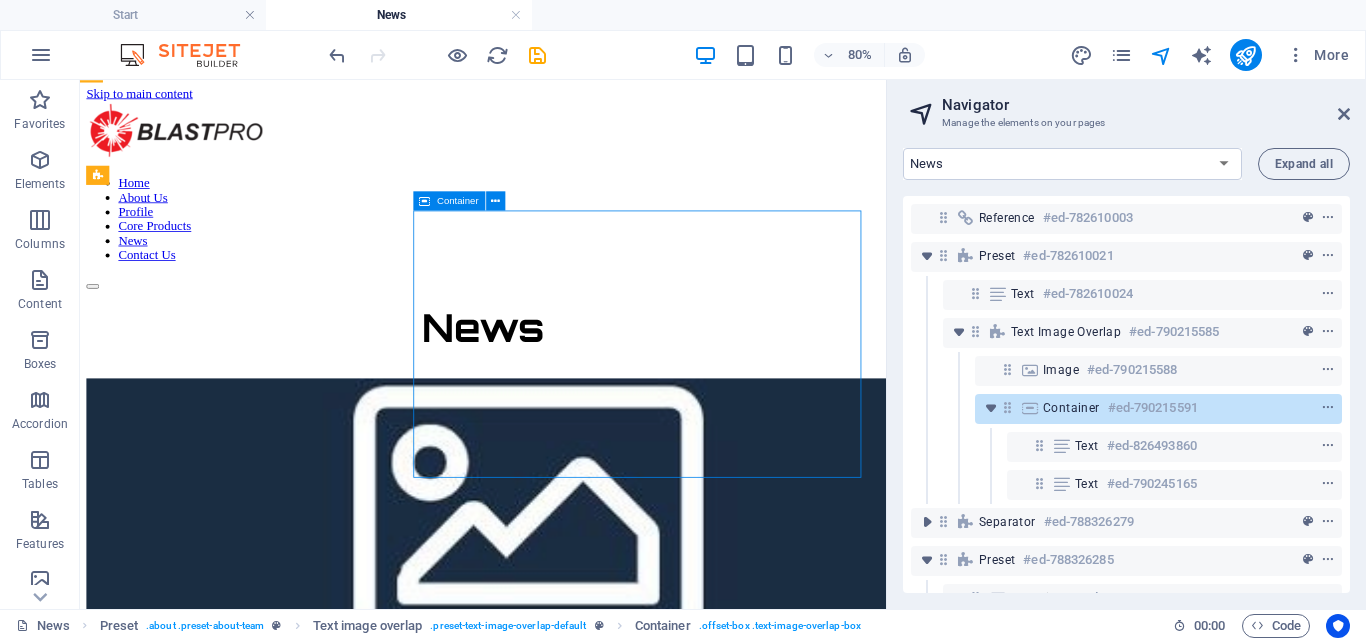 scroll, scrollTop: 103, scrollLeft: 0, axis: vertical 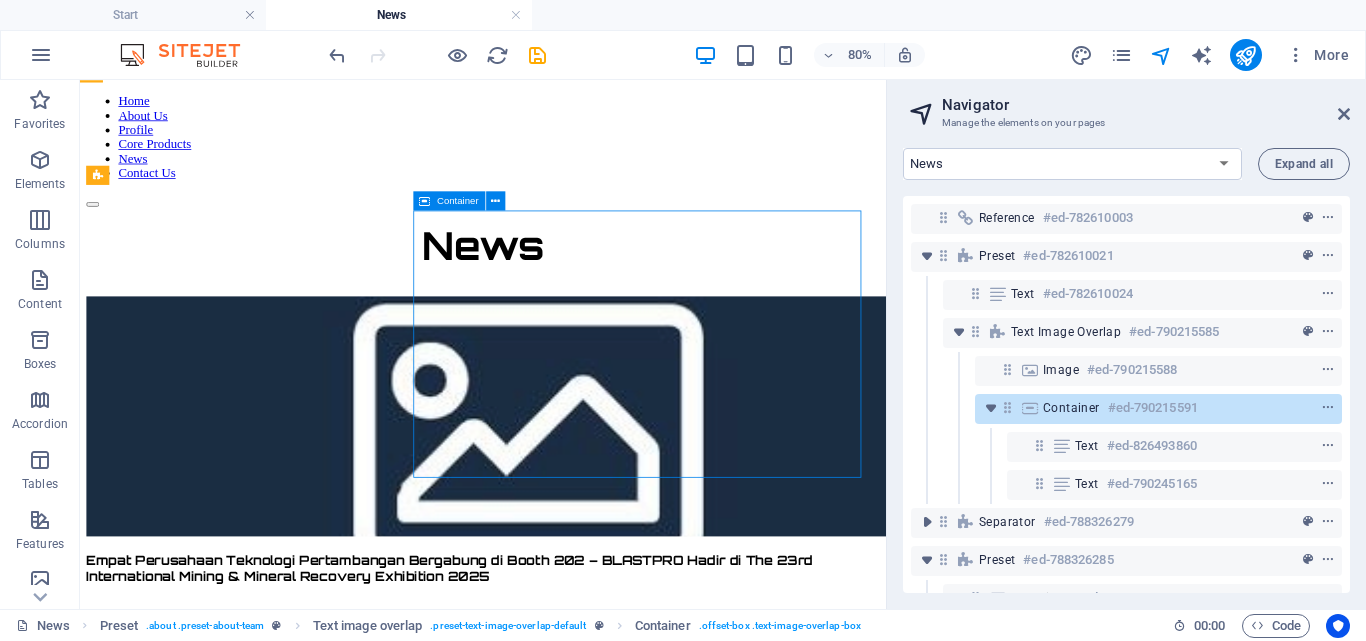 click on "Container #ed-790215591" at bounding box center [1142, 408] 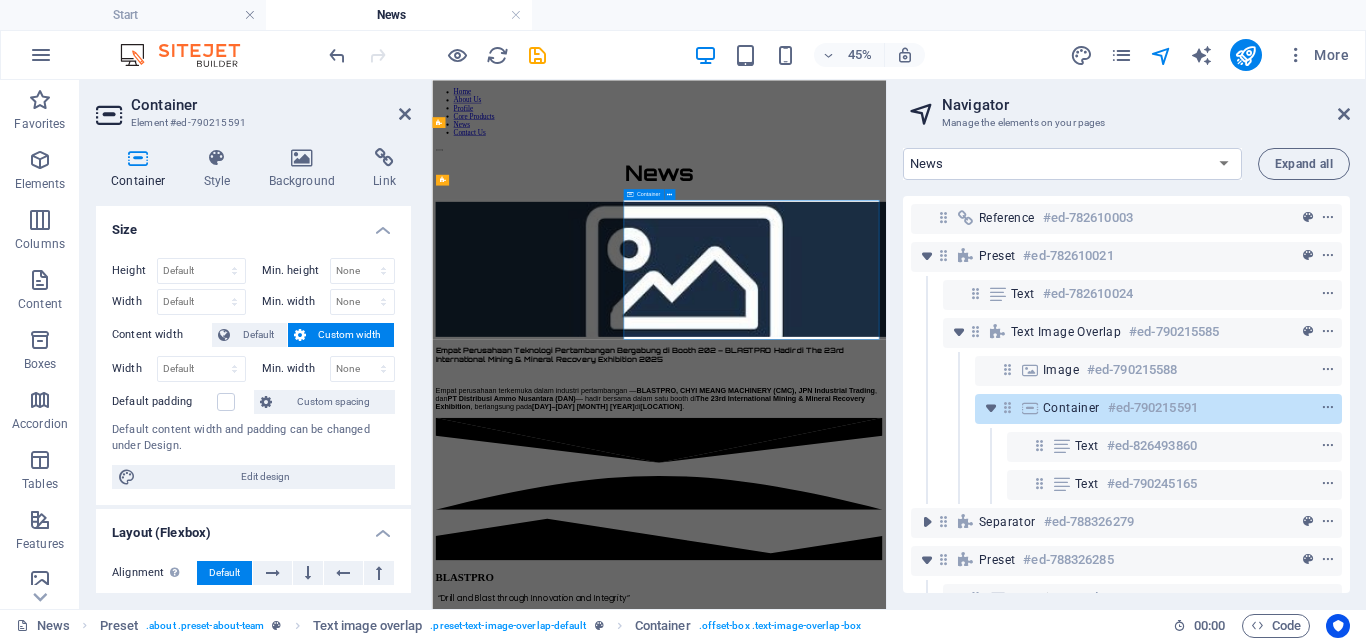 scroll, scrollTop: 0, scrollLeft: 0, axis: both 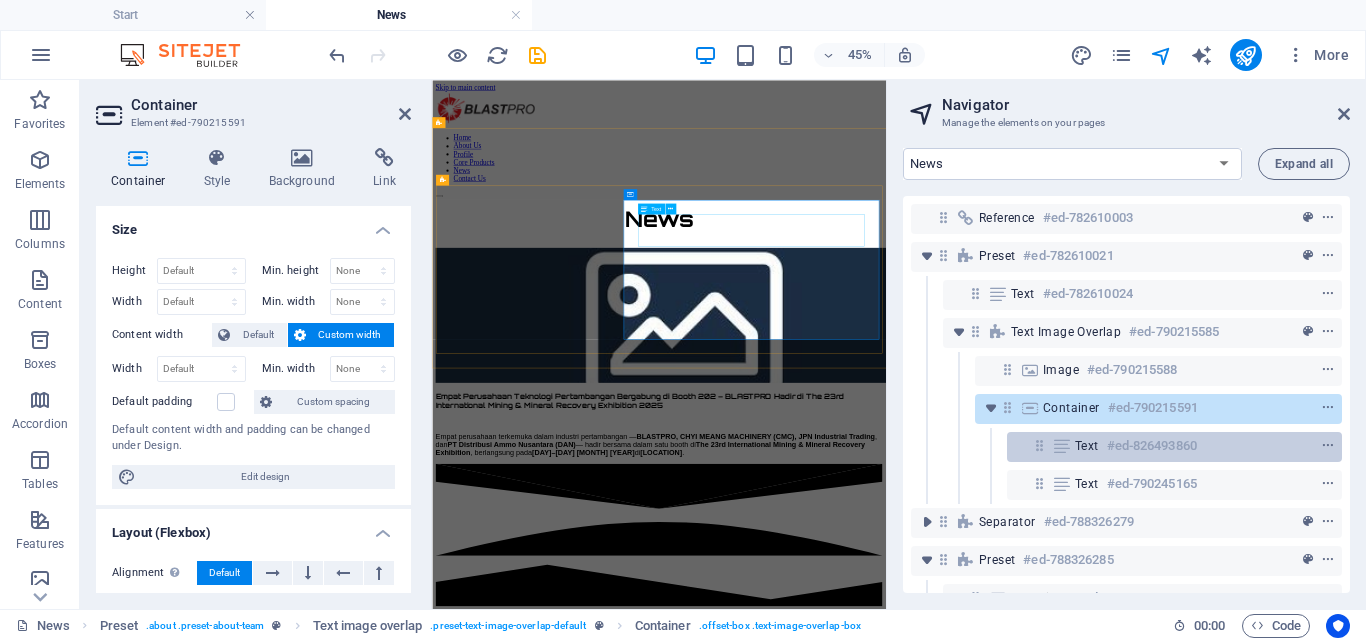 click on "#ed-826493860" at bounding box center [1152, 446] 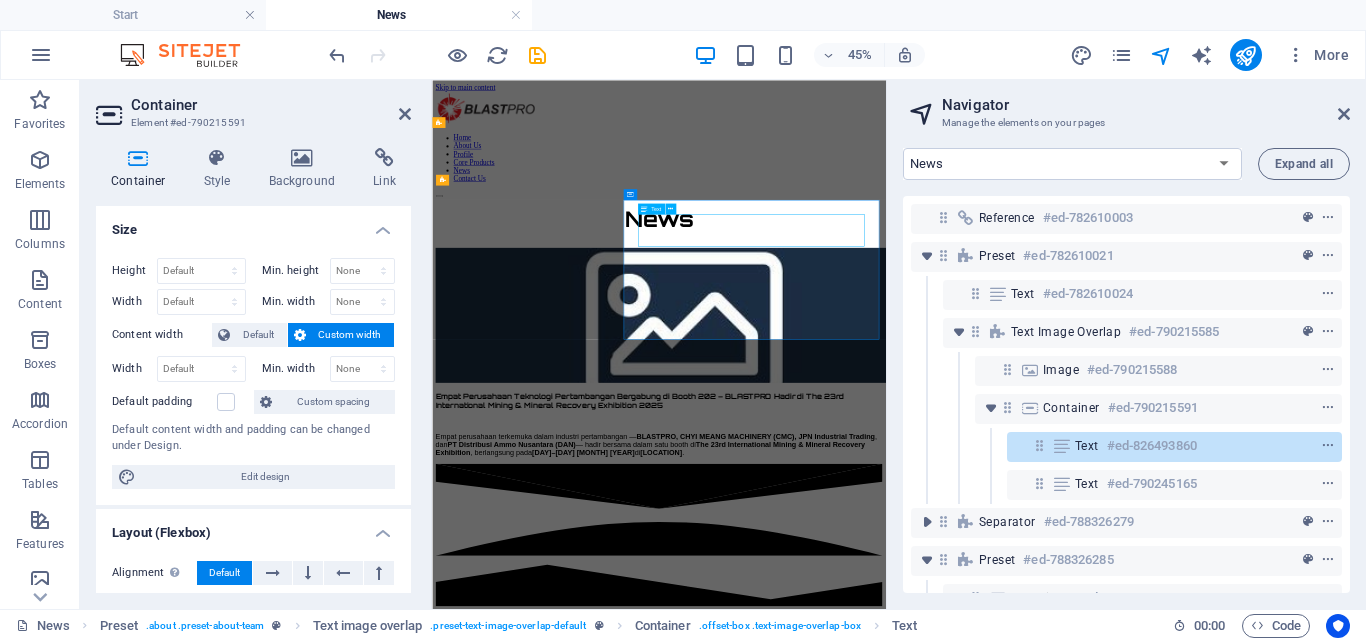 click on "#ed-826493860" at bounding box center [1152, 446] 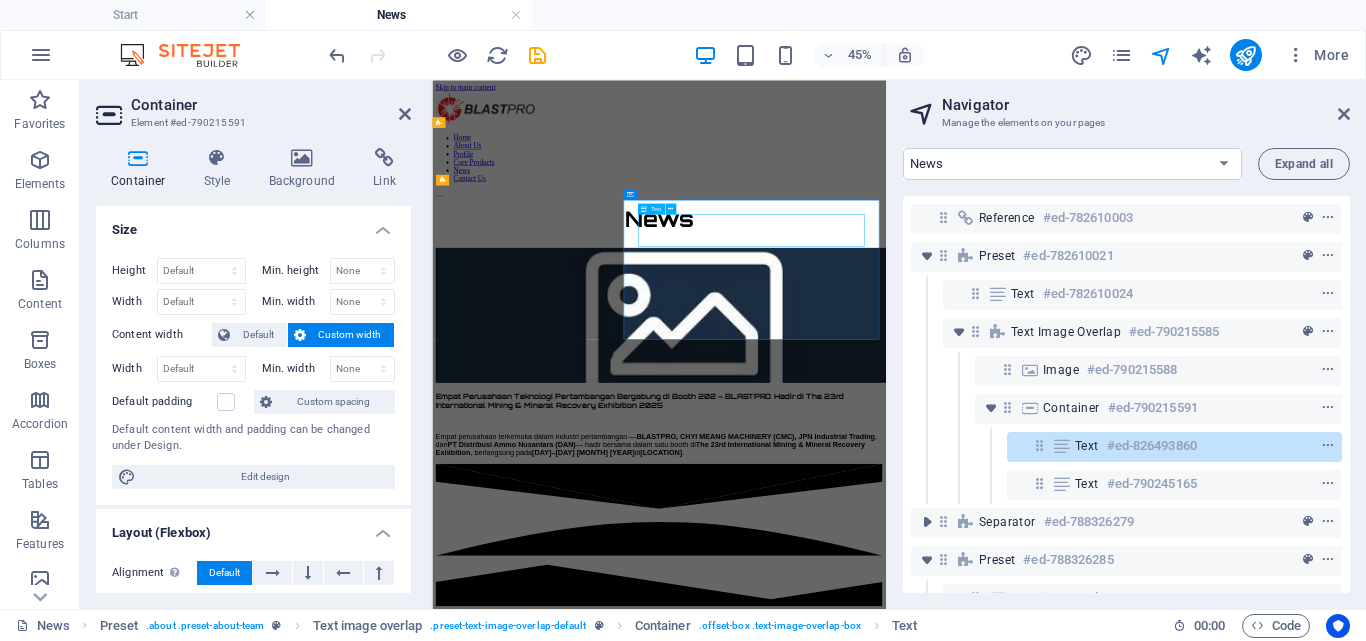 click on "#ed-826493860" at bounding box center [1152, 446] 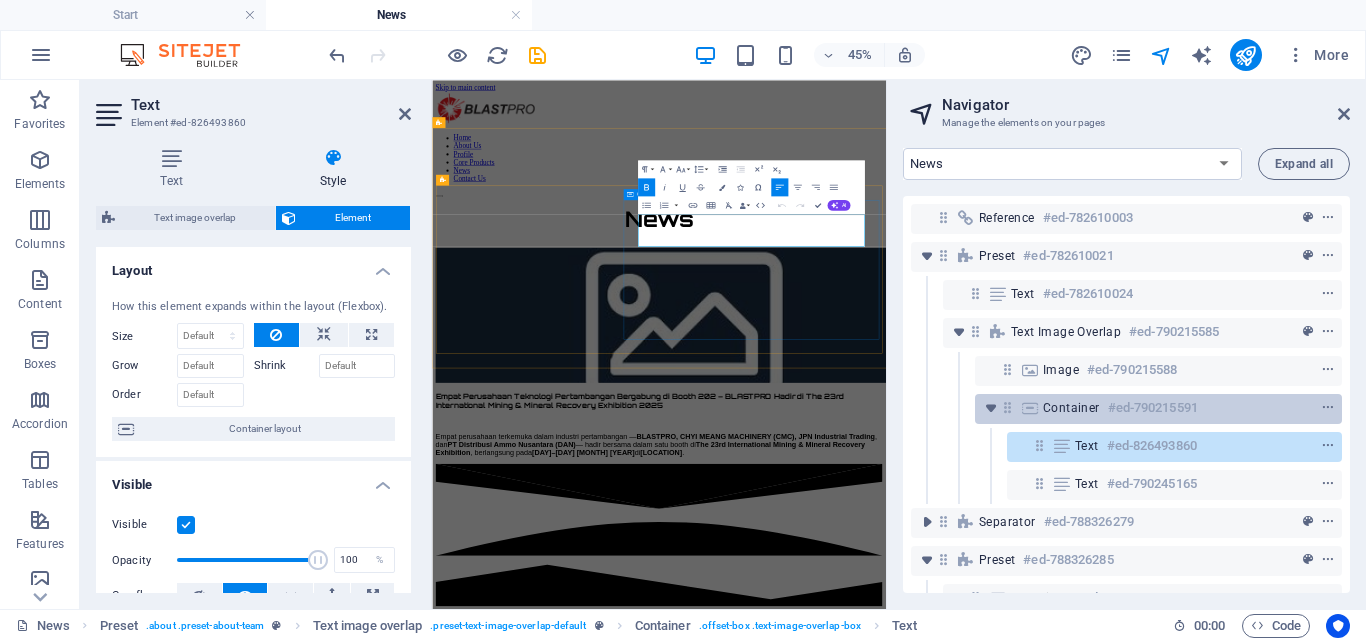click on "#ed-790215591" at bounding box center [1153, 408] 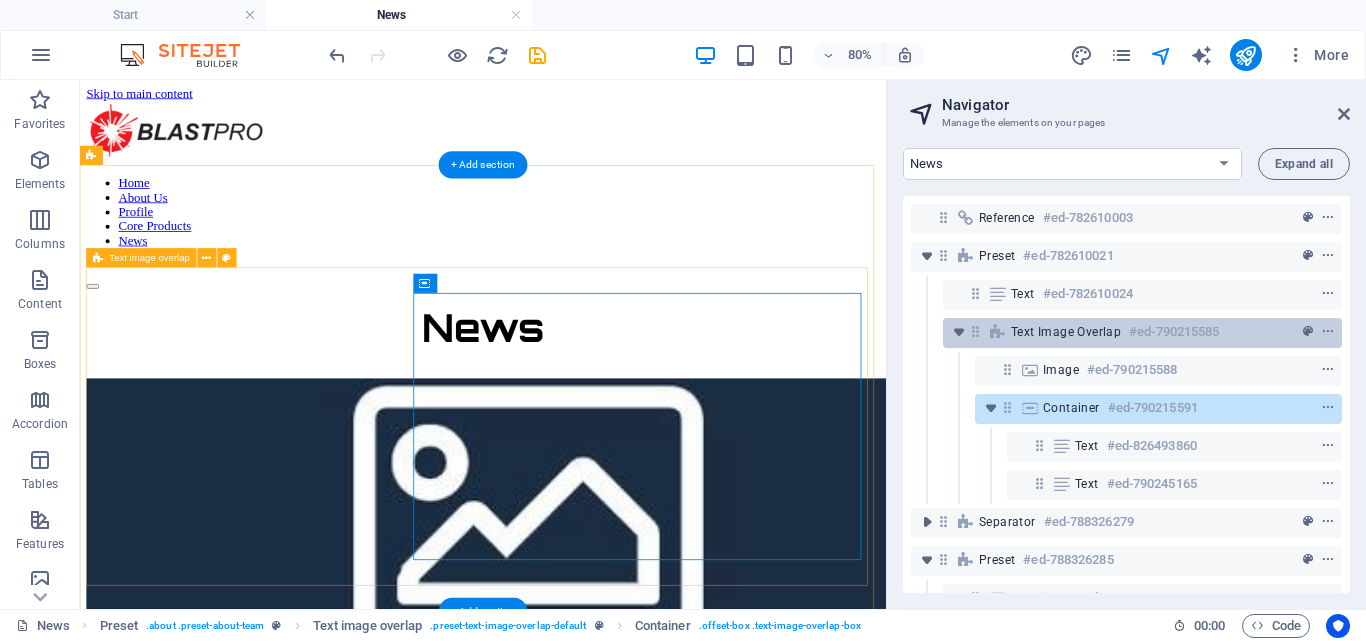 click on "#ed-790215585" at bounding box center [1174, 332] 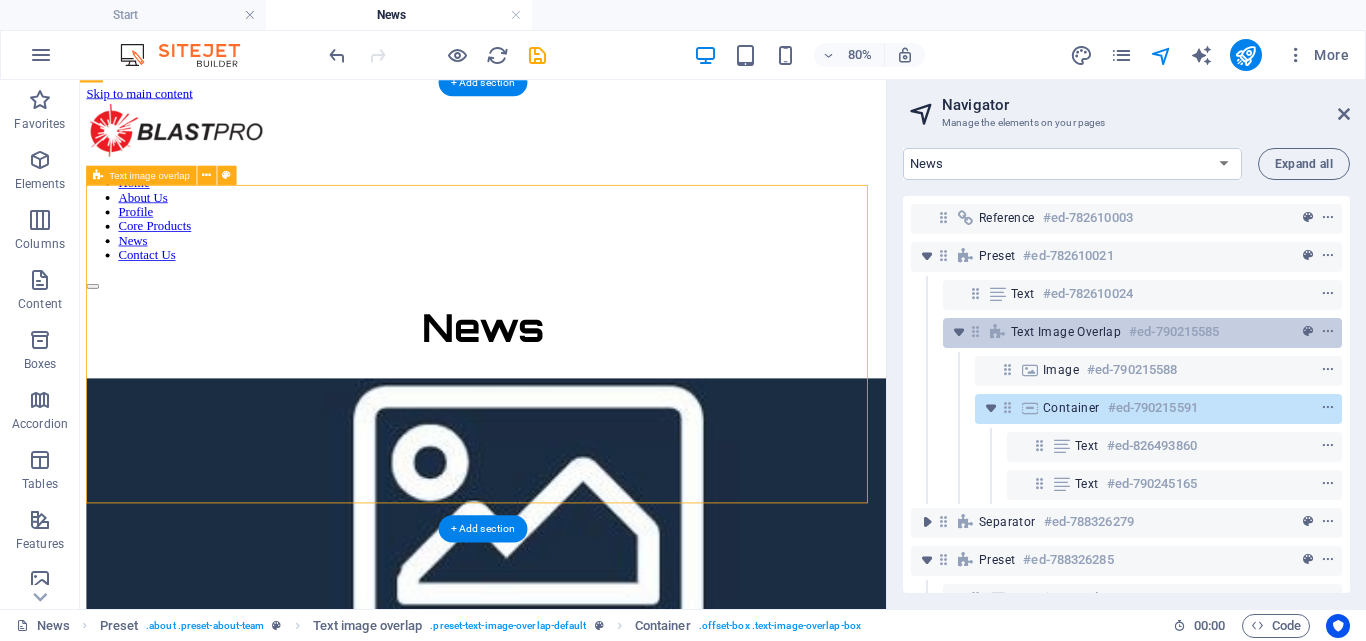 scroll, scrollTop: 103, scrollLeft: 0, axis: vertical 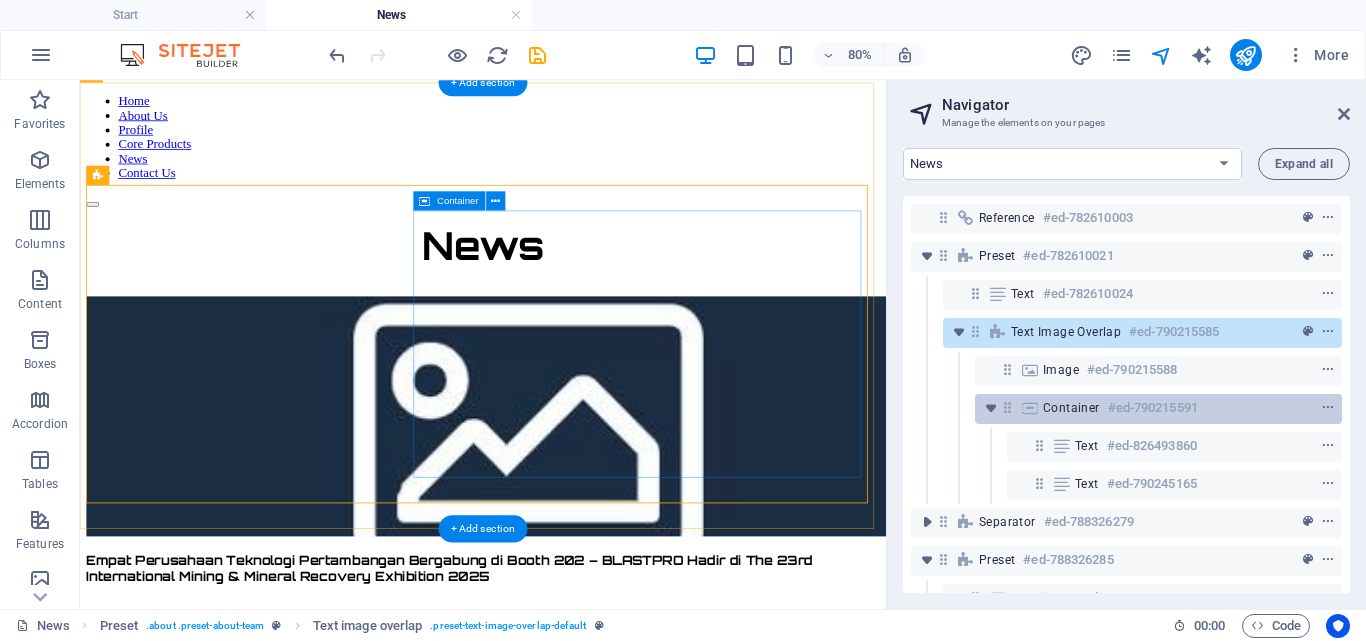 click on "#ed-790215591" at bounding box center (1153, 408) 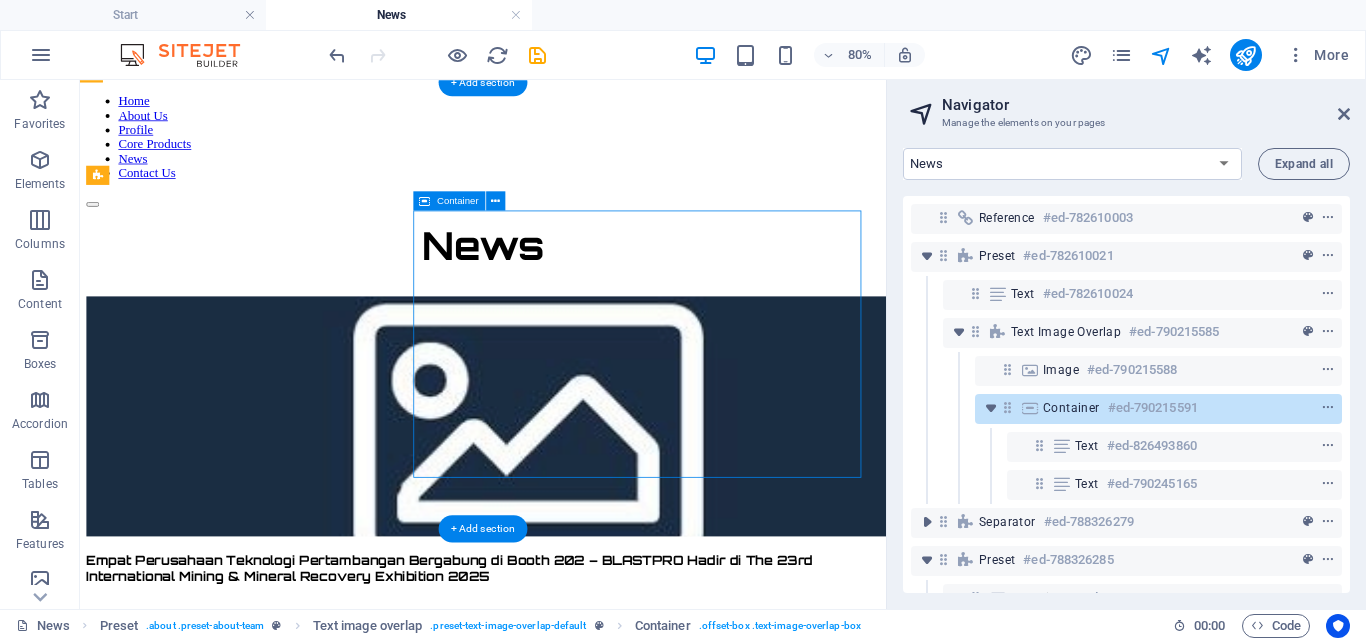 click on "#ed-790215591" at bounding box center (1153, 408) 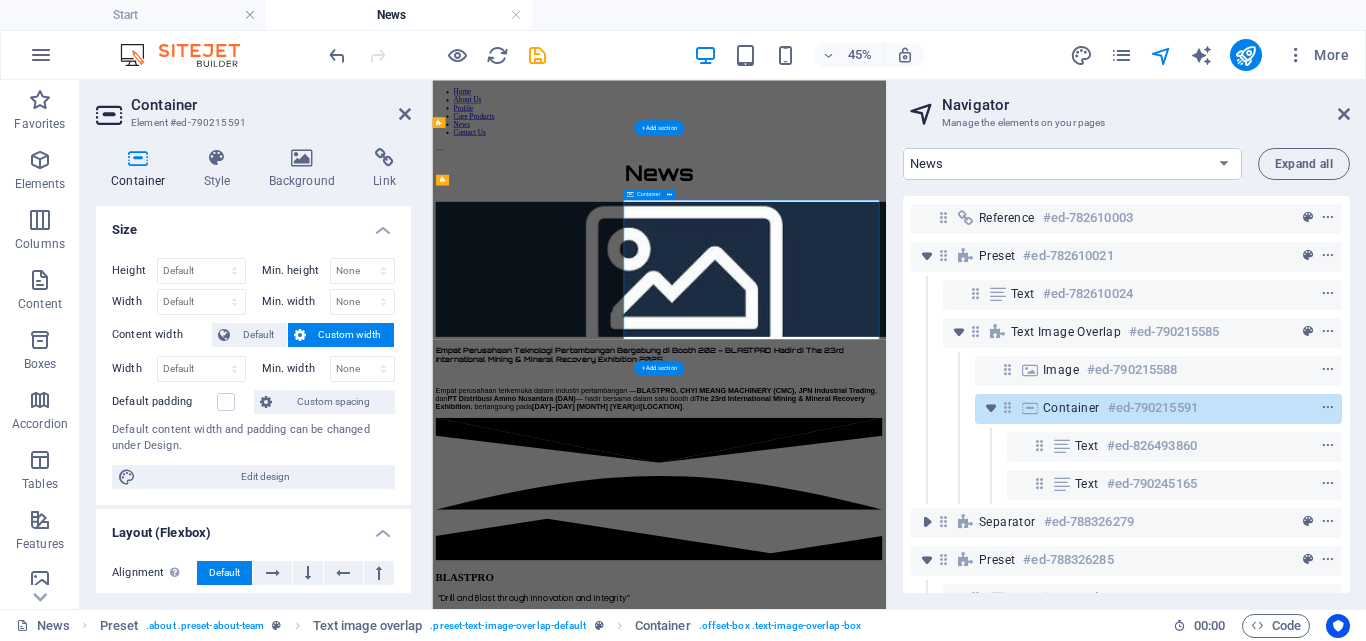 scroll, scrollTop: 0, scrollLeft: 0, axis: both 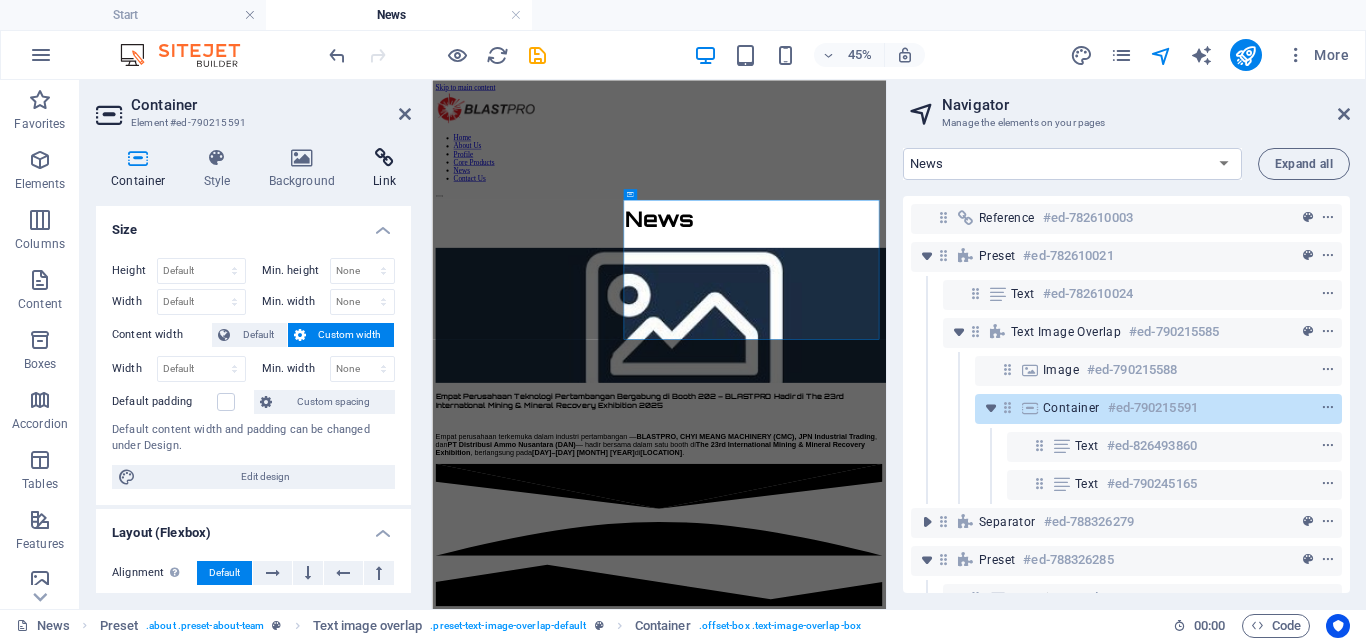 click at bounding box center [384, 158] 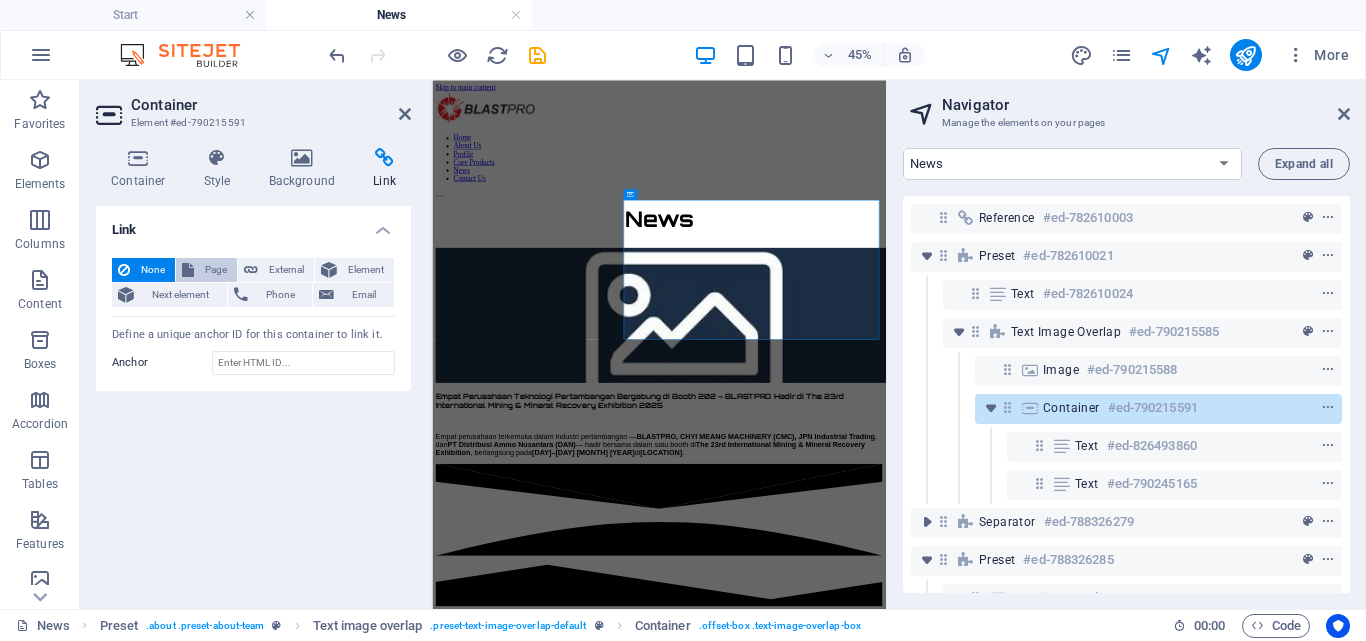 click on "Page" at bounding box center (215, 270) 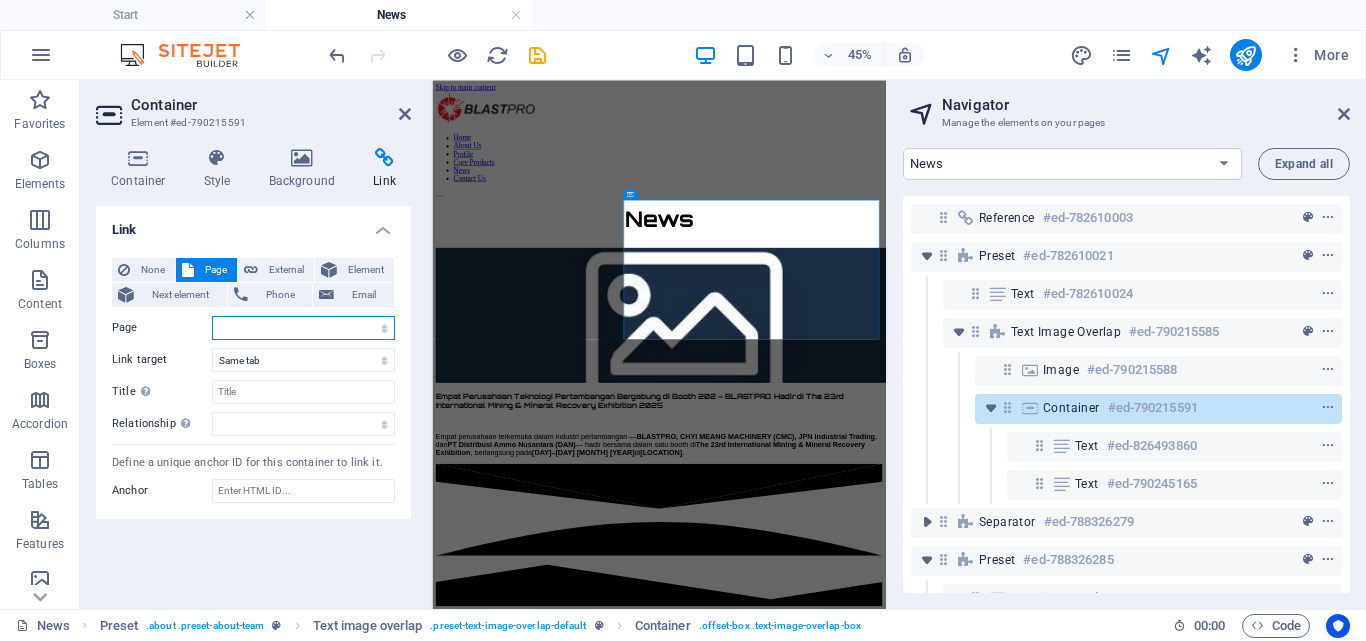 click on "Start Machine LOx Breaker Services News Headline Profile Legal Notice Privacy" at bounding box center (303, 328) 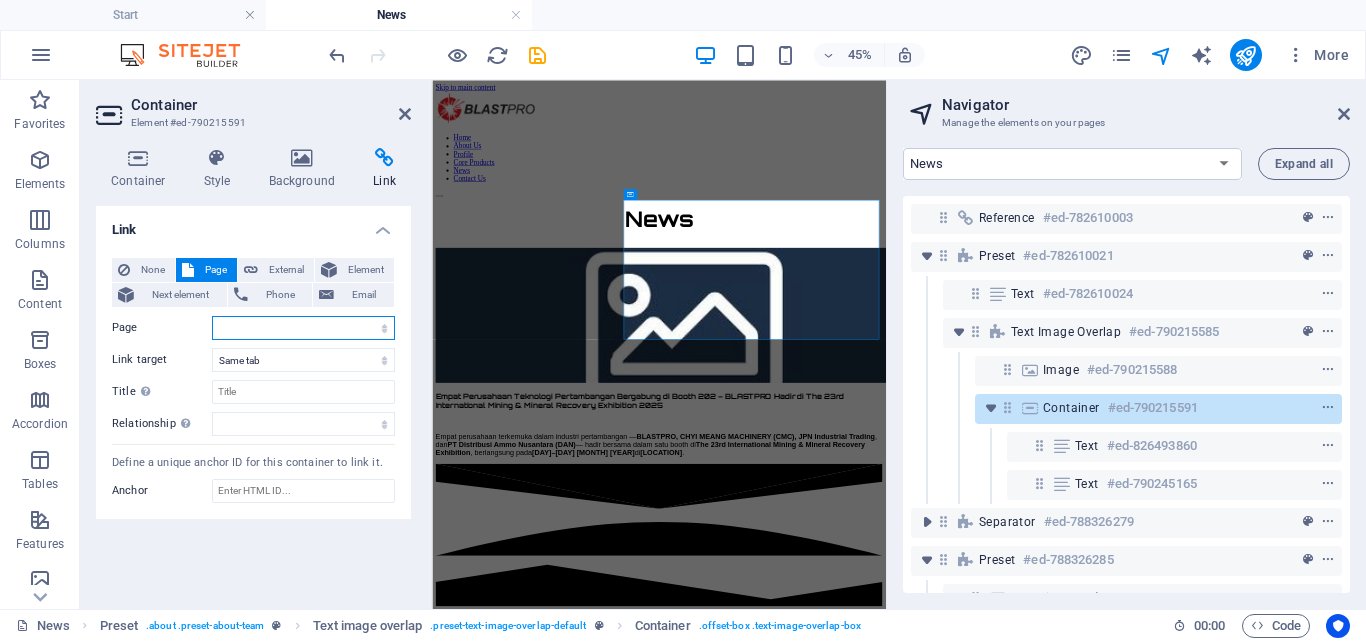 select on "5" 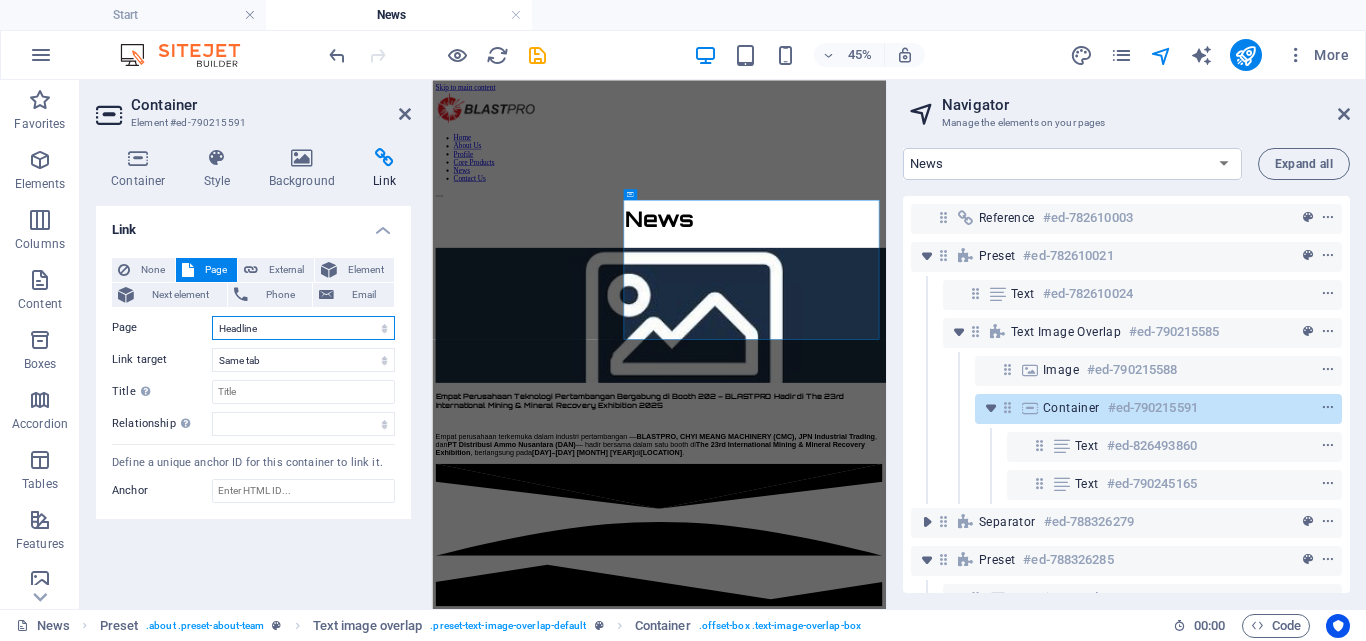 click on "Start Machine LOx Breaker Services News Headline Profile Legal Notice Privacy" at bounding box center [303, 328] 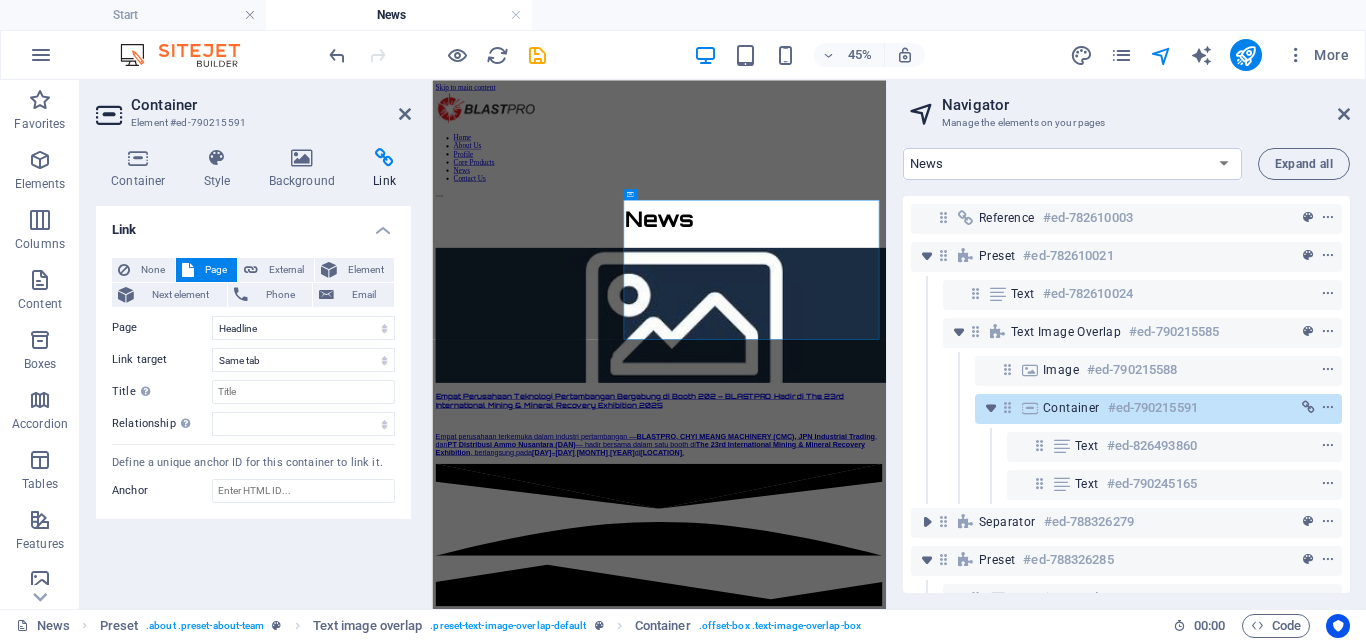 click on "Skip to main content
Home About Us Profile Core Products News Contact Us News Empat Perusahaan Teknologi Pertambangan Bergabung di Booth 202 – BLASTPRO Hadir di The 23rd International Mining & Mineral Recovery Exhibition 2025 Empat perusahaan terkemuka dalam industri pertambangan — BLASTPRO, CHYI MEANG MACHINERY (CMC), JPN Industrial Trading , dan  PT Distribusi Ammo Nusantara (DAN)  — hadir bersama dalam satu booth di  The 23rd International Mining & Mineral Recovery Exhibition , berlangsung pada  [DAY]–[DAY] [MONTH] [YEAR]  di  [LOCATION] .
BLASTPRO “Drill and Blast through Innovation and Integrity”" at bounding box center [936, 2235] 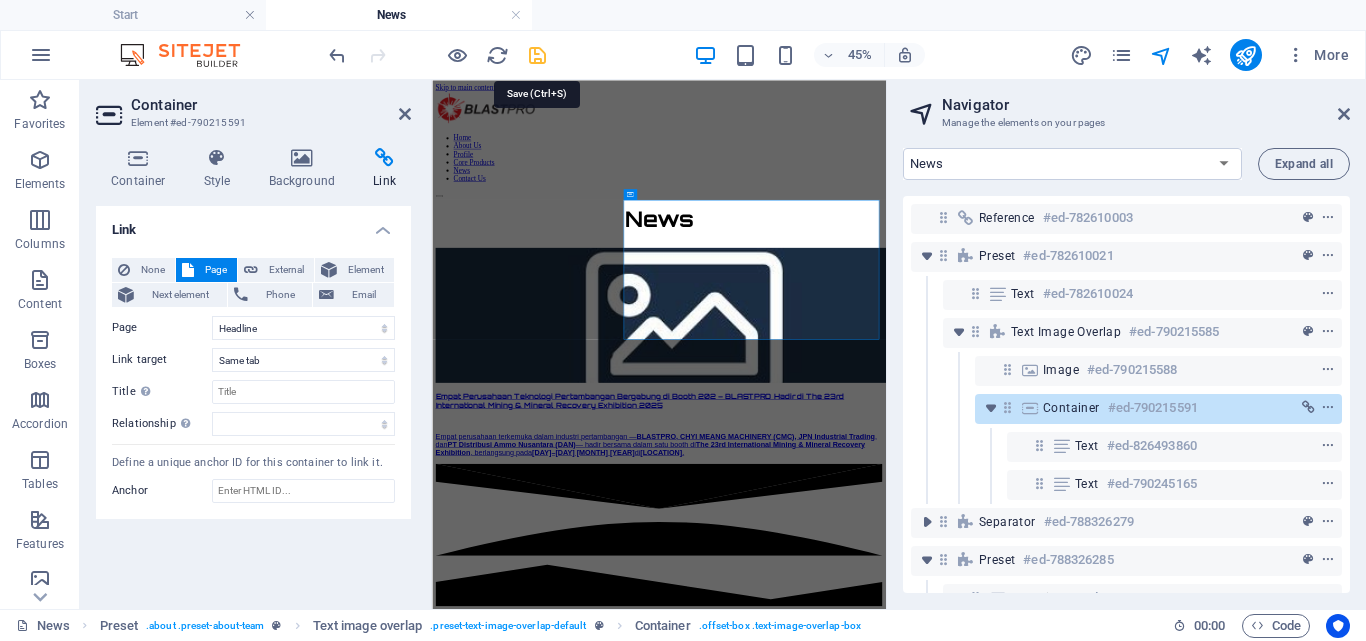 click at bounding box center (537, 55) 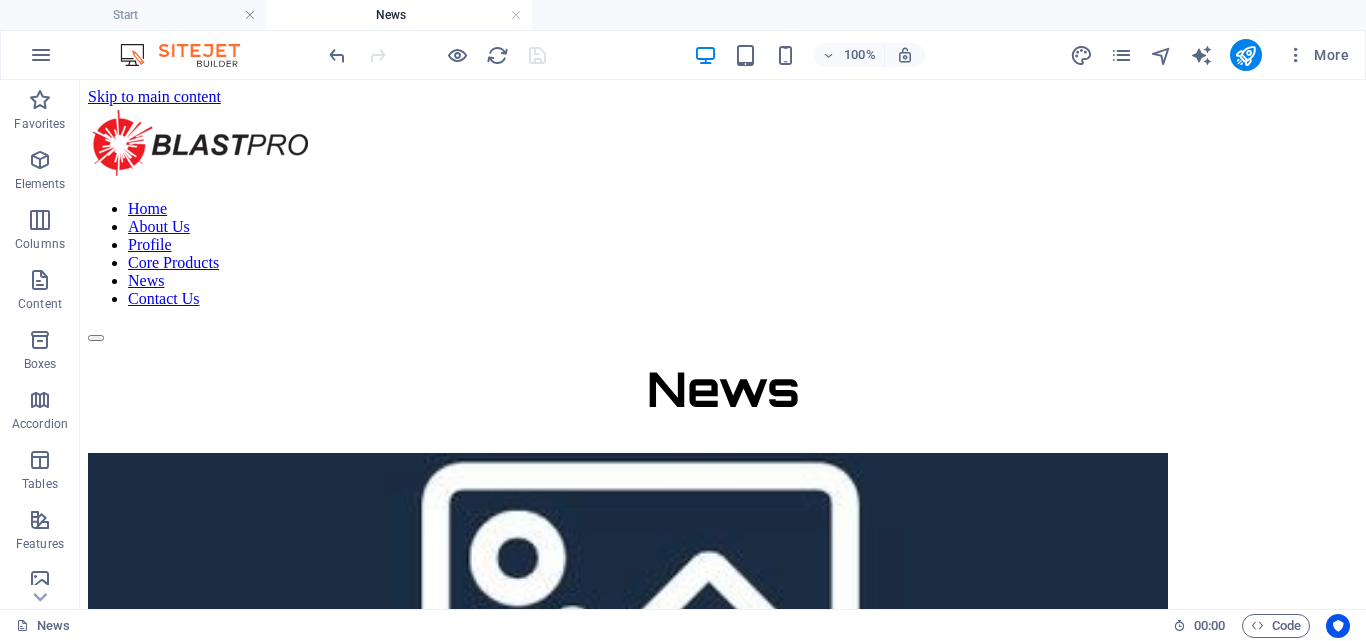 scroll, scrollTop: 56, scrollLeft: 0, axis: vertical 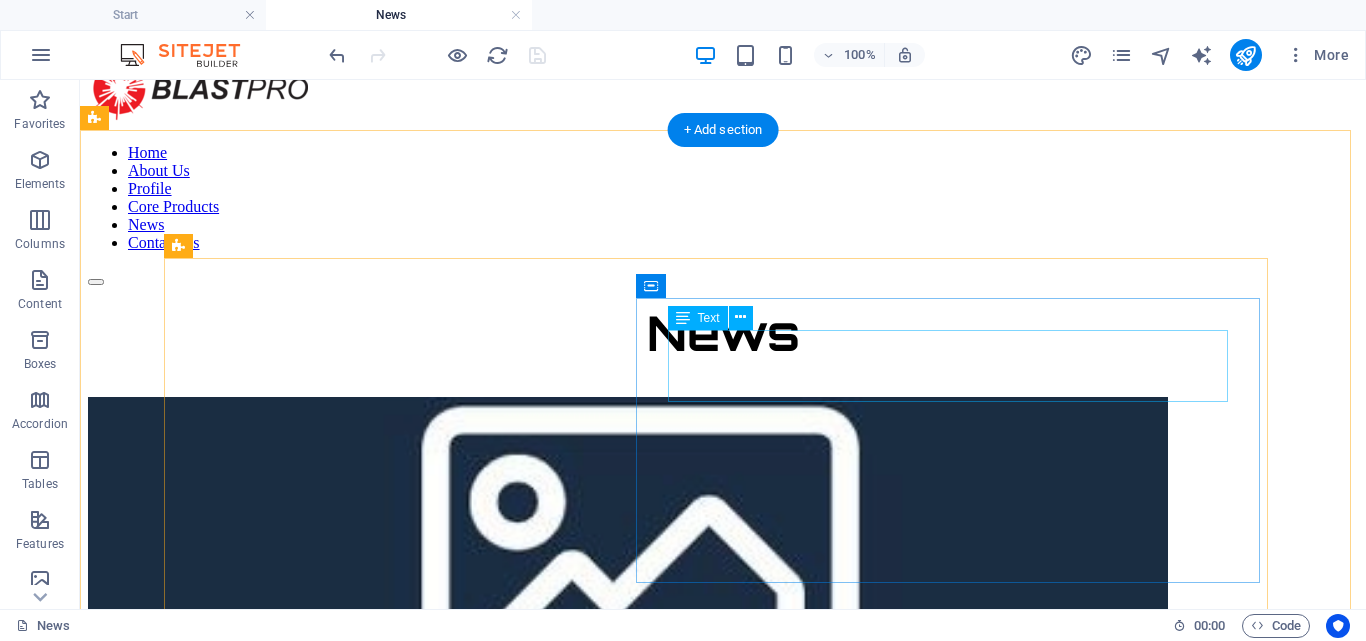 click on "Empat Perusahaan Teknologi Pertambangan Bergabung di Booth 202 – BLASTPRO Hadir di The 23rd International Mining & Mineral Recovery Exhibition 2025" at bounding box center (723, 737) 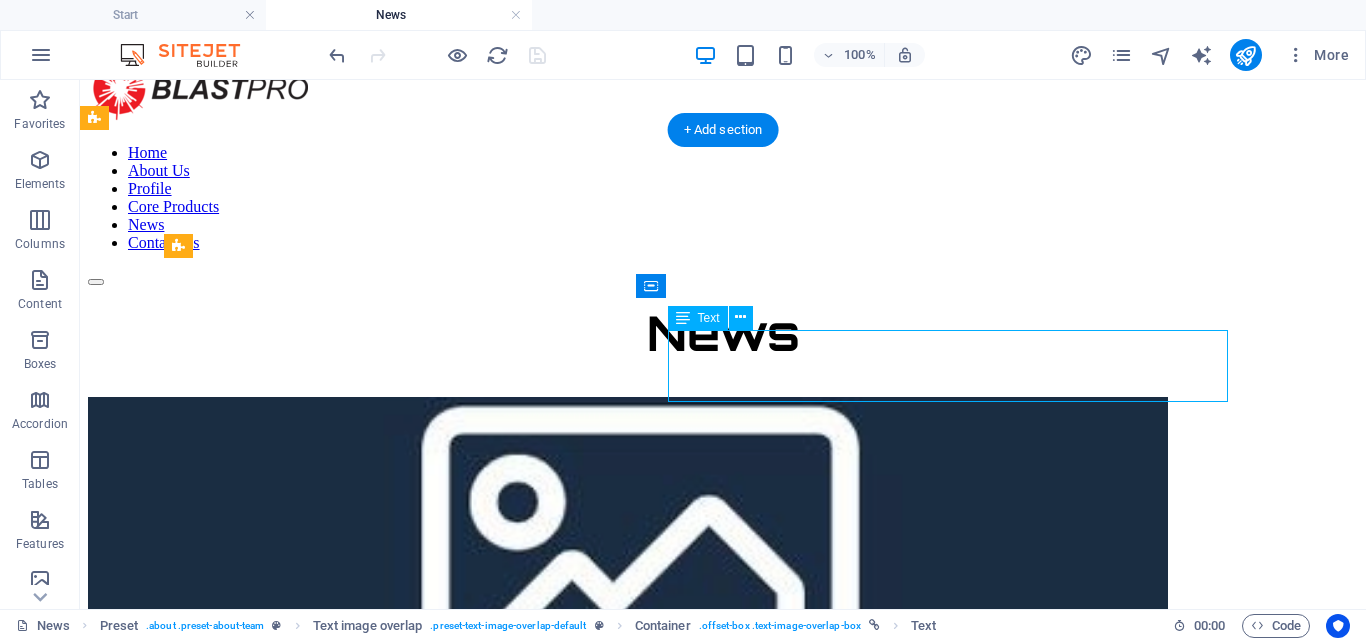 click on "Empat Perusahaan Teknologi Pertambangan Bergabung di Booth 202 – BLASTPRO Hadir di The 23rd International Mining & Mineral Recovery Exhibition 2025" at bounding box center (723, 737) 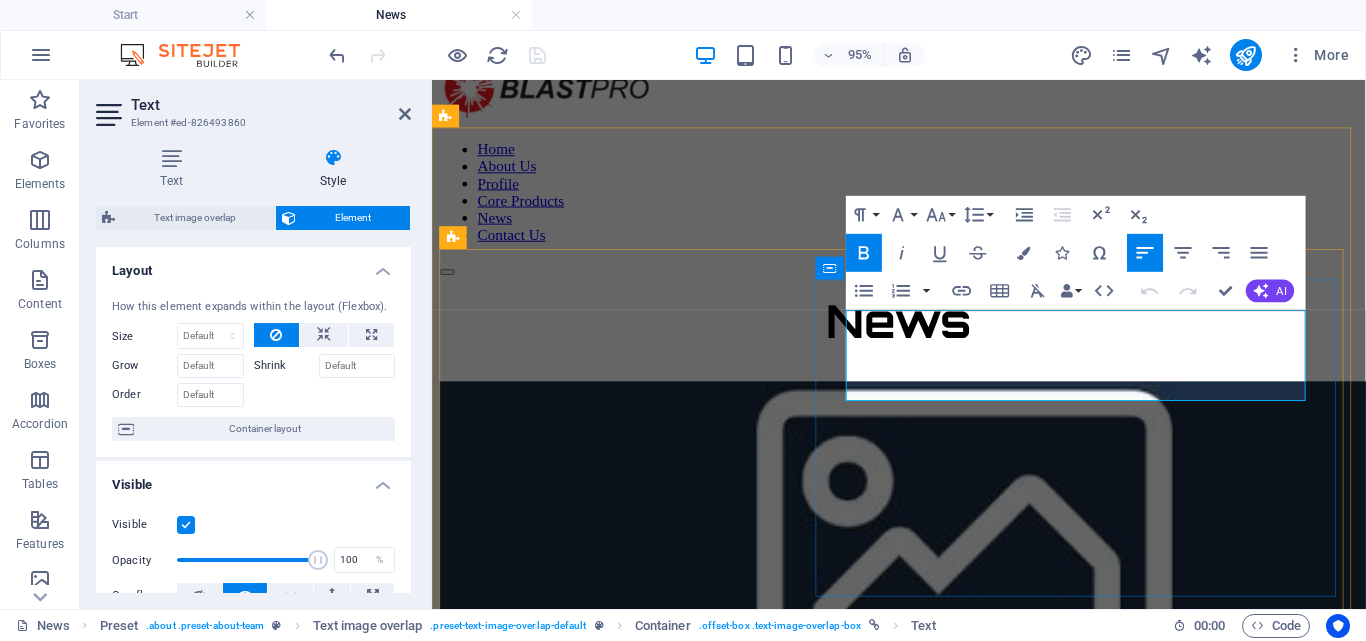 click on "Empat Perusahaan Teknologi Pertambangan Bergabung di Booth 202 – BLASTPRO Hadir di The 23rd International Mining & Mineral Recovery Exhibition 2025" at bounding box center (894, 737) 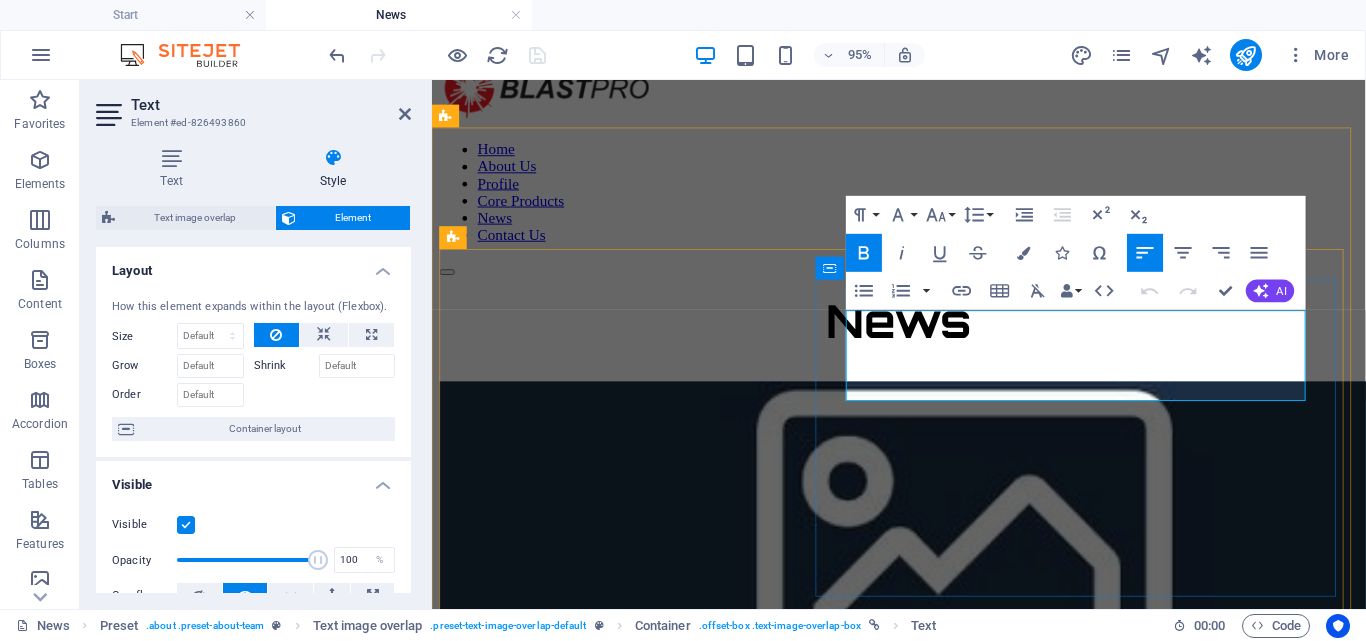 click on "Empat Perusahaan Teknologi Pertambangan Bergabung di Booth 202 – BLASTPRO Hadir di The 23rd International Mining & Mineral Recovery Exhibition 2025" at bounding box center [894, 737] 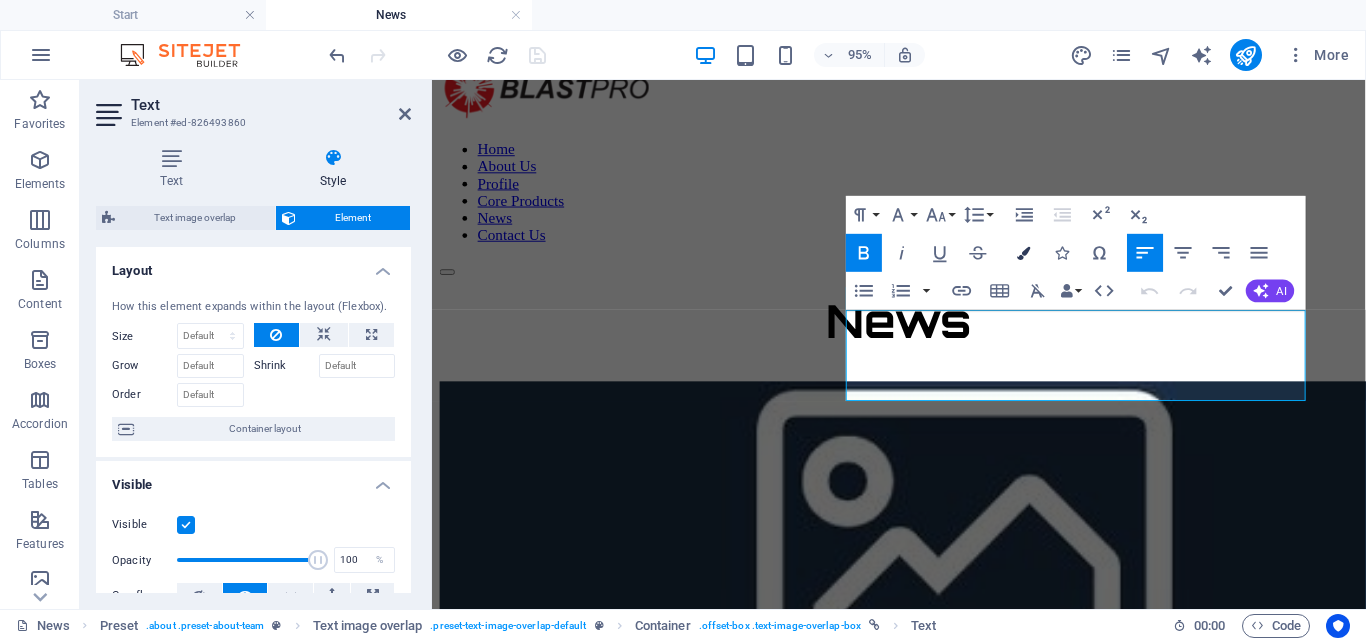 click on "Colors" at bounding box center (1024, 253) 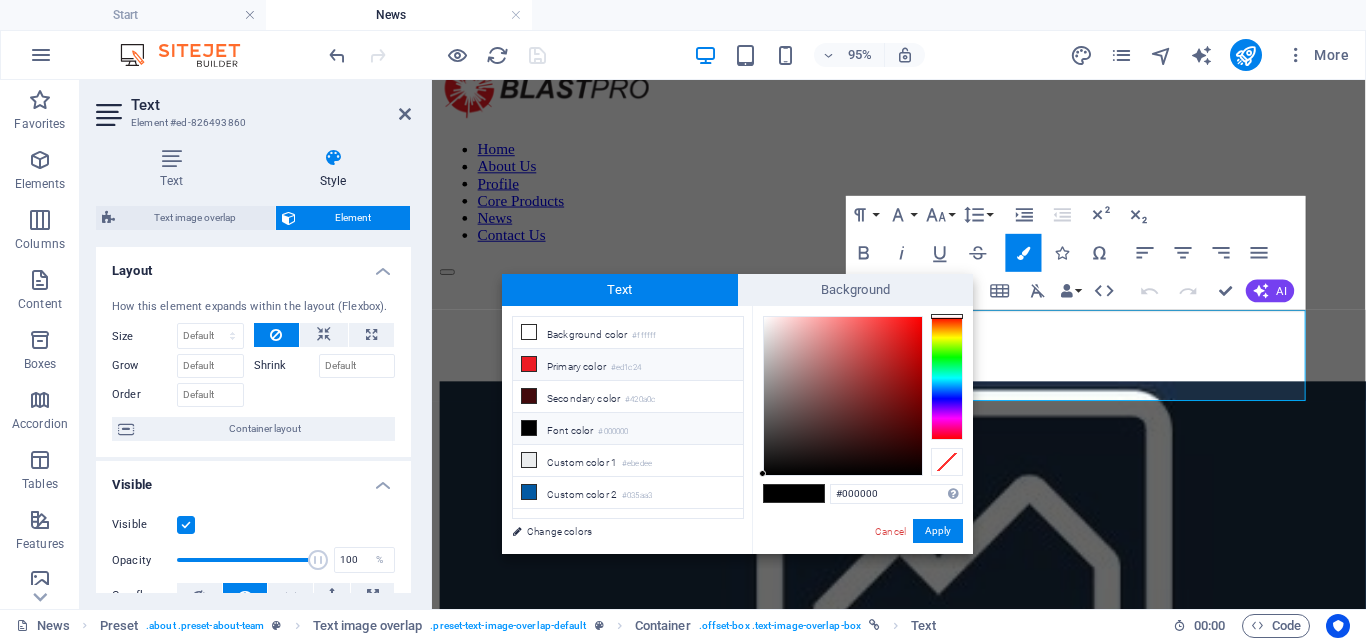 click on "Primary color
#ed1c24" at bounding box center [628, 365] 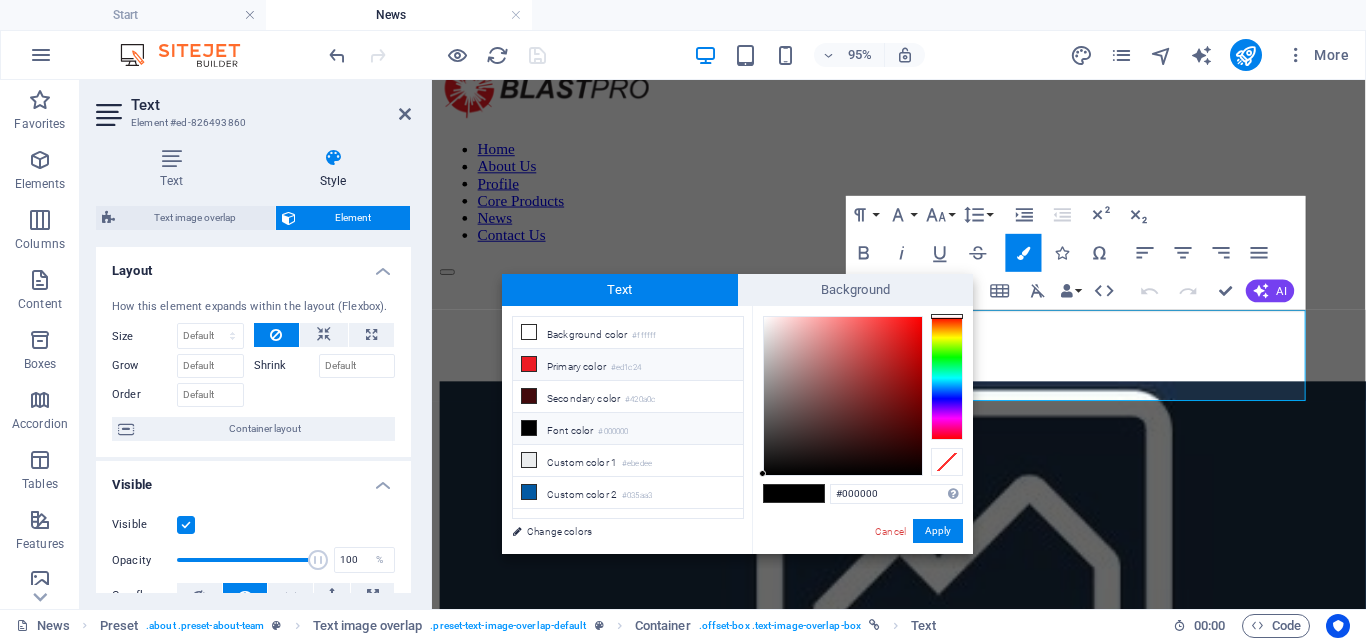 type on "#ed1c24" 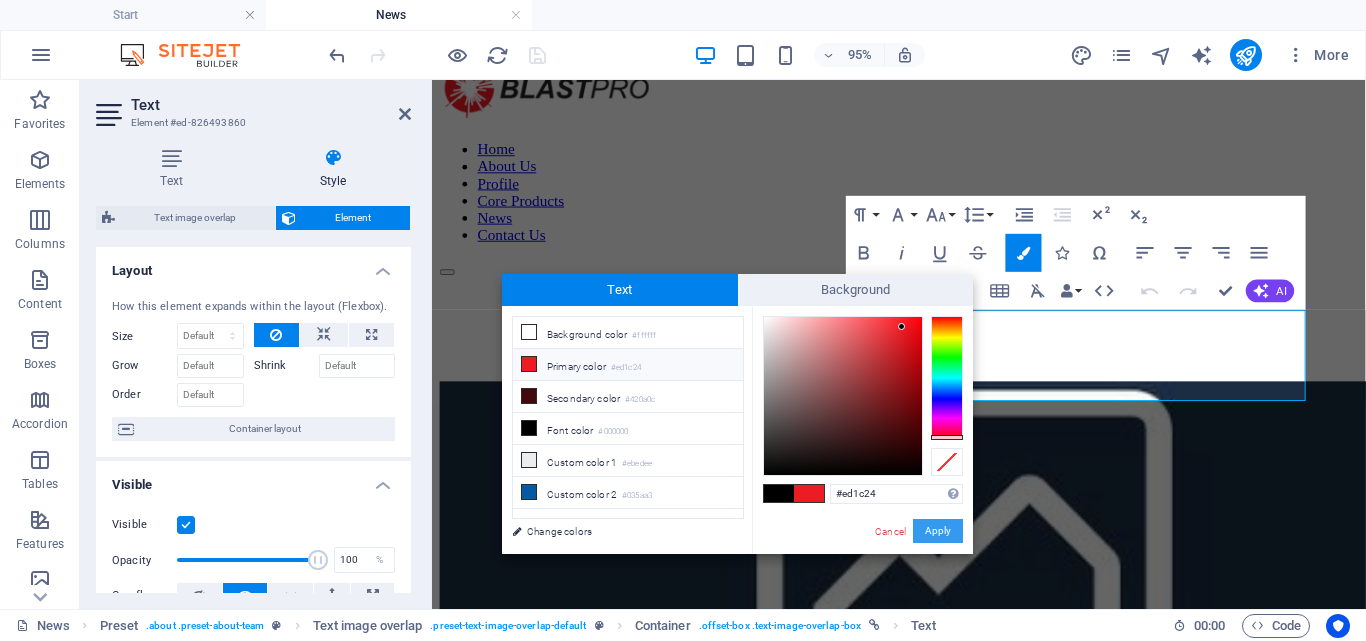 click on "Apply" at bounding box center [938, 531] 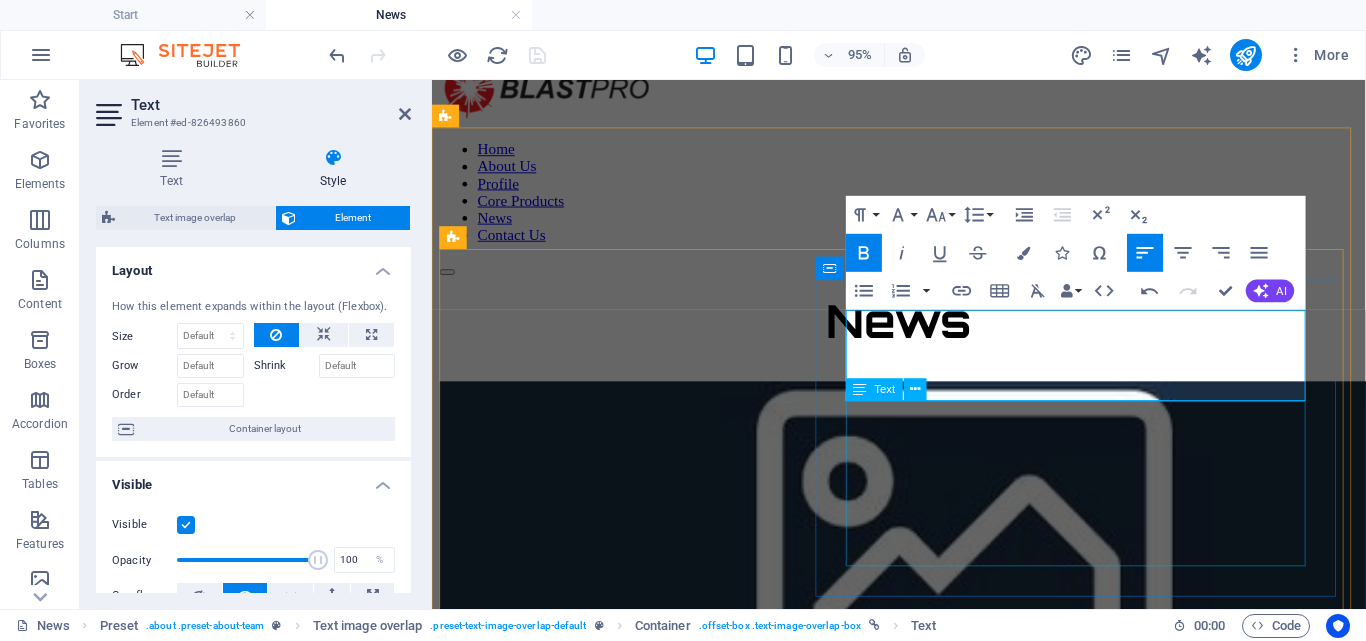 click on "Empat perusahaan terkemuka dalam industri pertambangan — BLASTPRO, CHYI MEANG MACHINERY (CMC), JPN Industrial Trading , dan  PT Distribusi Ammo Nusantara (DAN)  — hadir bersama dalam satu booth di  The 23rd International Mining & Mineral Recovery Exhibition , berlangsung pada  [DAY]–[DAY] [MONTH] [YEAR]  di  [LOCATION] ." at bounding box center [923, 817] 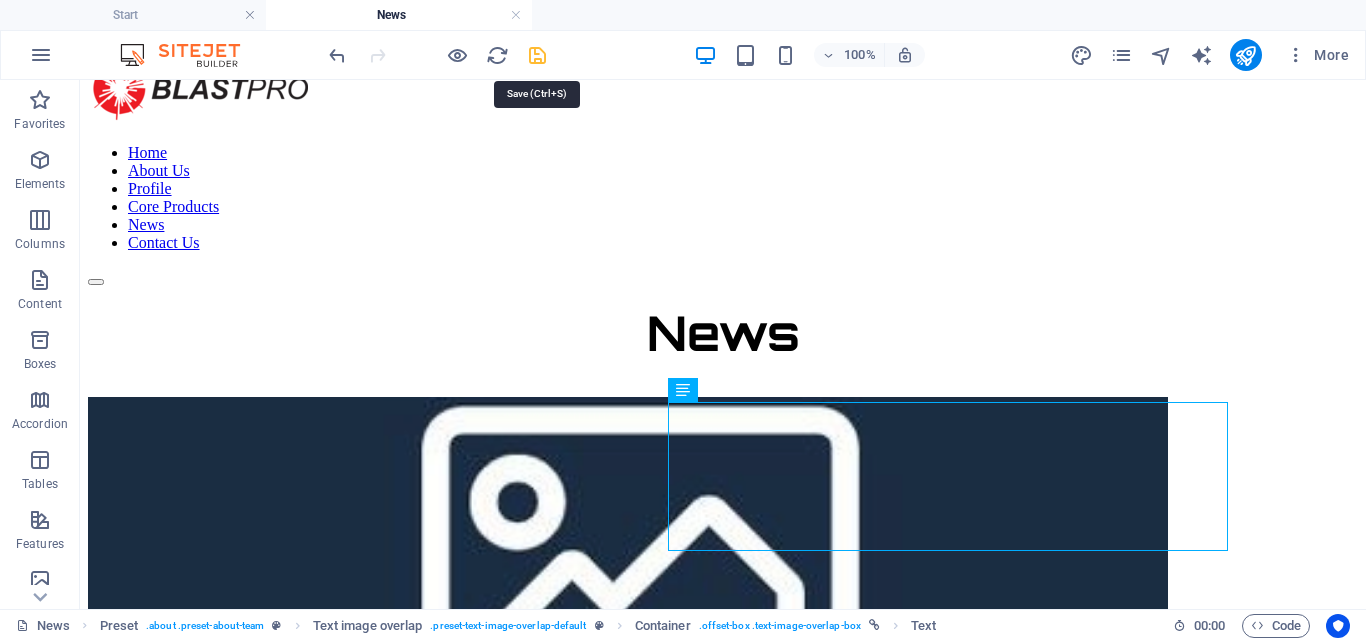click at bounding box center (537, 55) 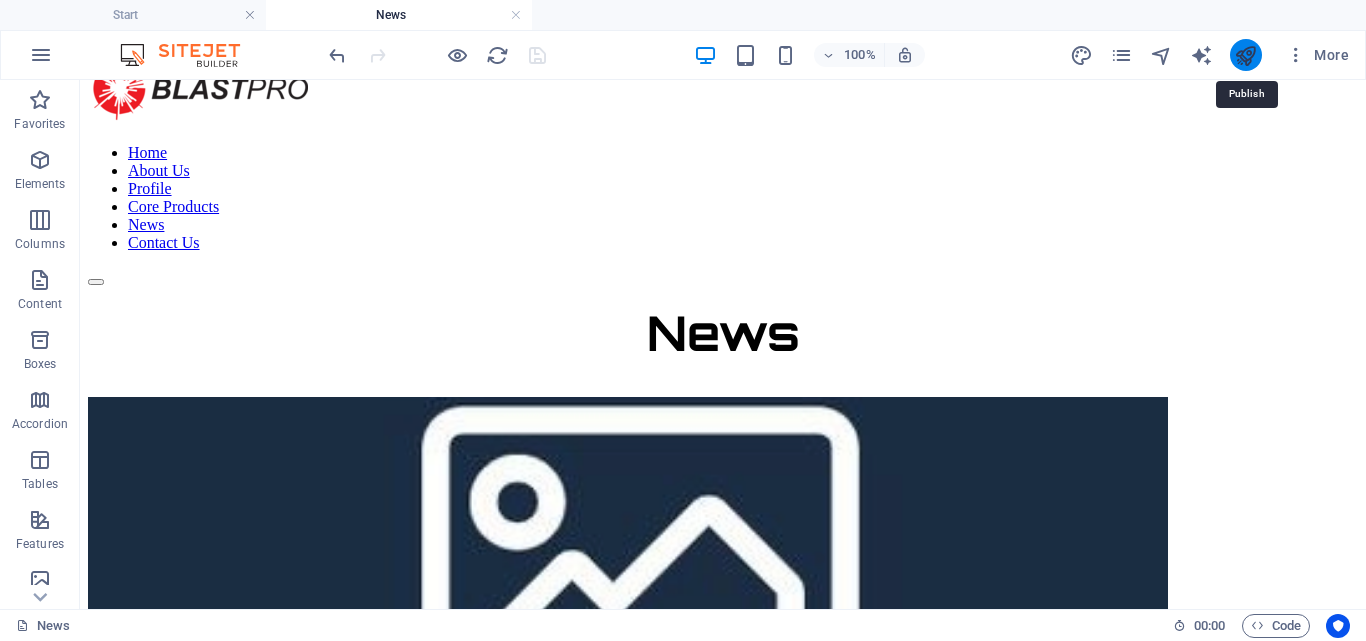 click at bounding box center (1245, 55) 